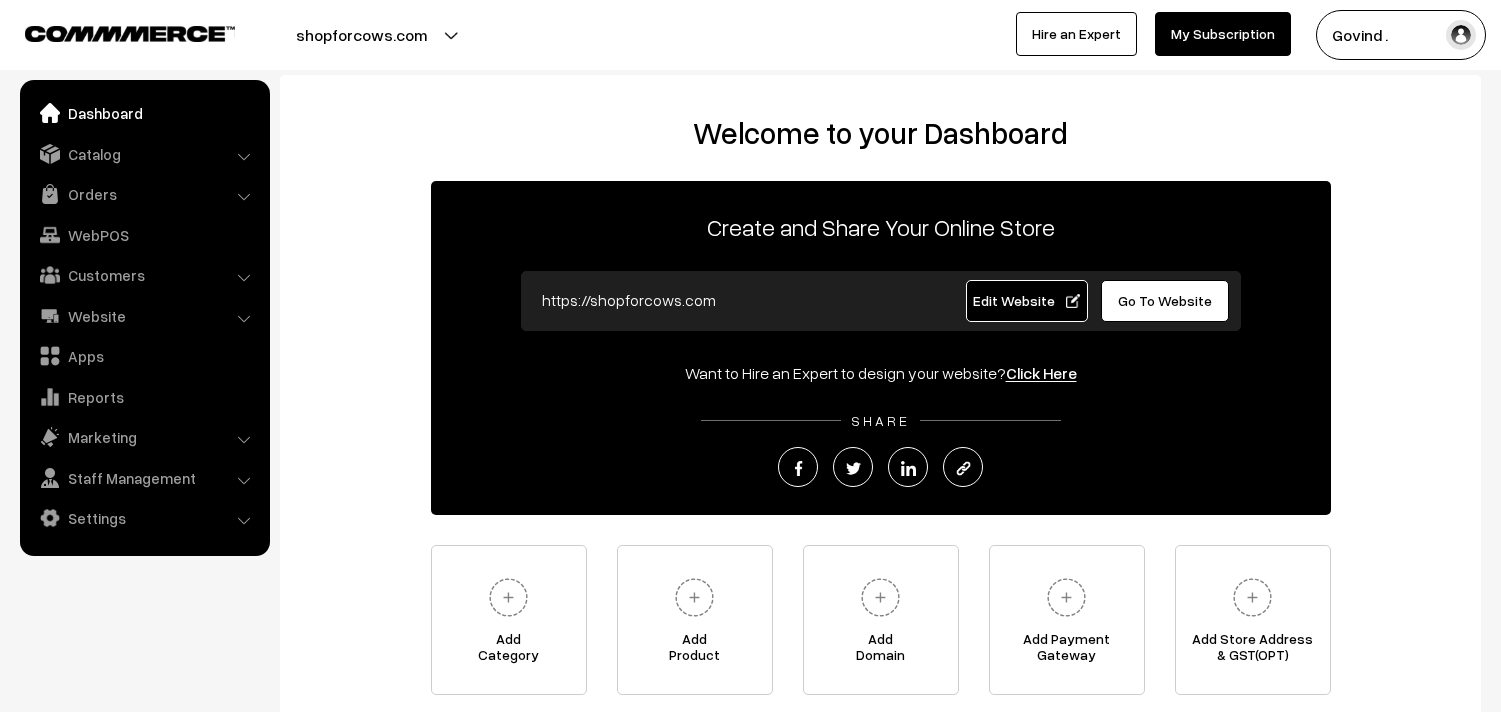scroll, scrollTop: 0, scrollLeft: 0, axis: both 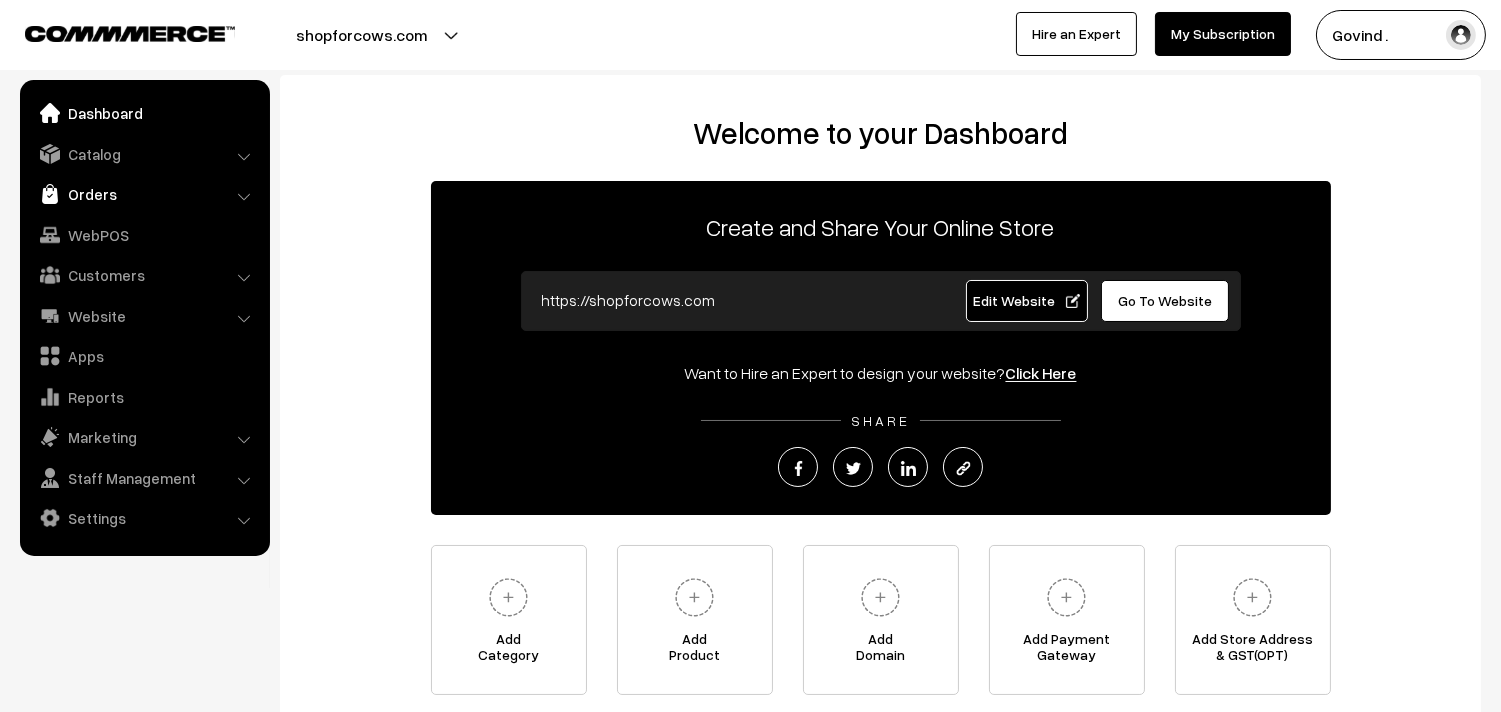 click on "Orders" at bounding box center [144, 194] 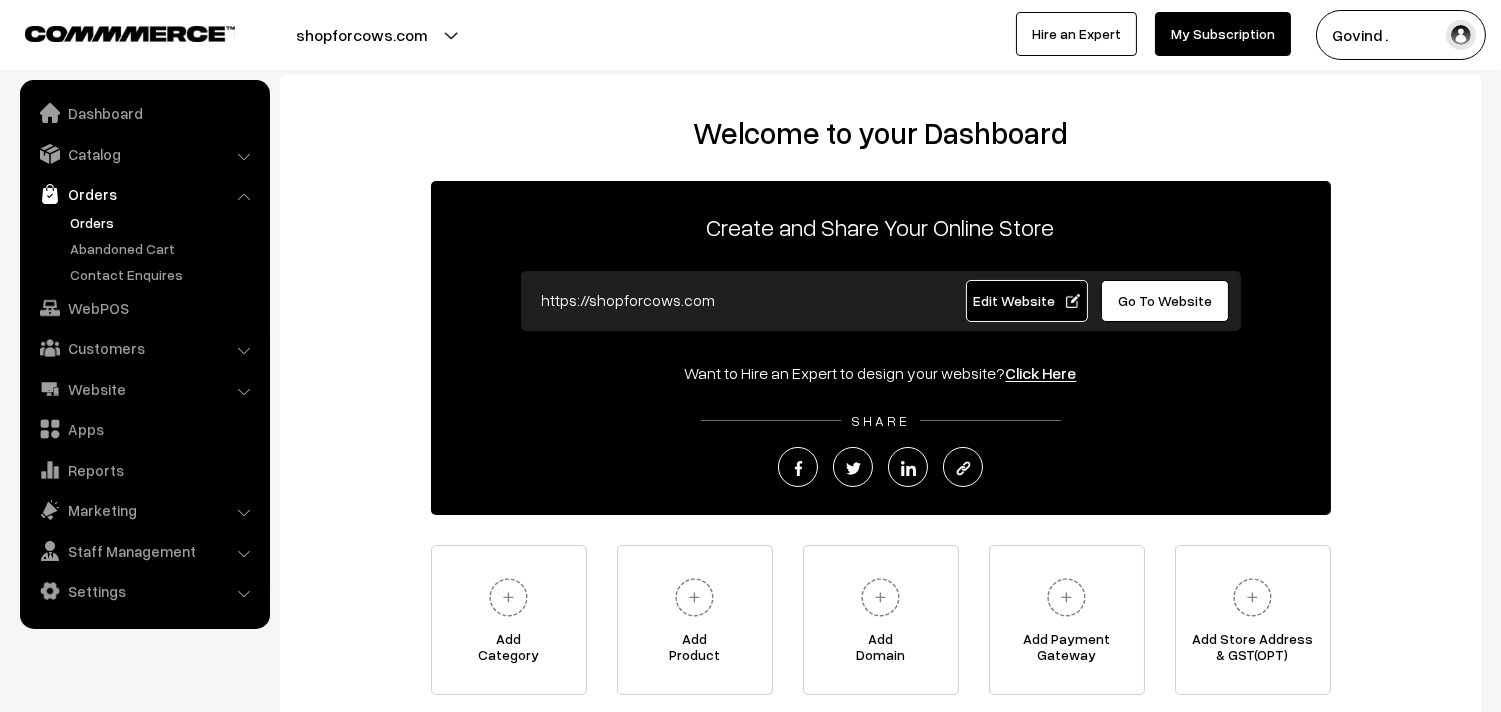 click on "Orders" at bounding box center (164, 222) 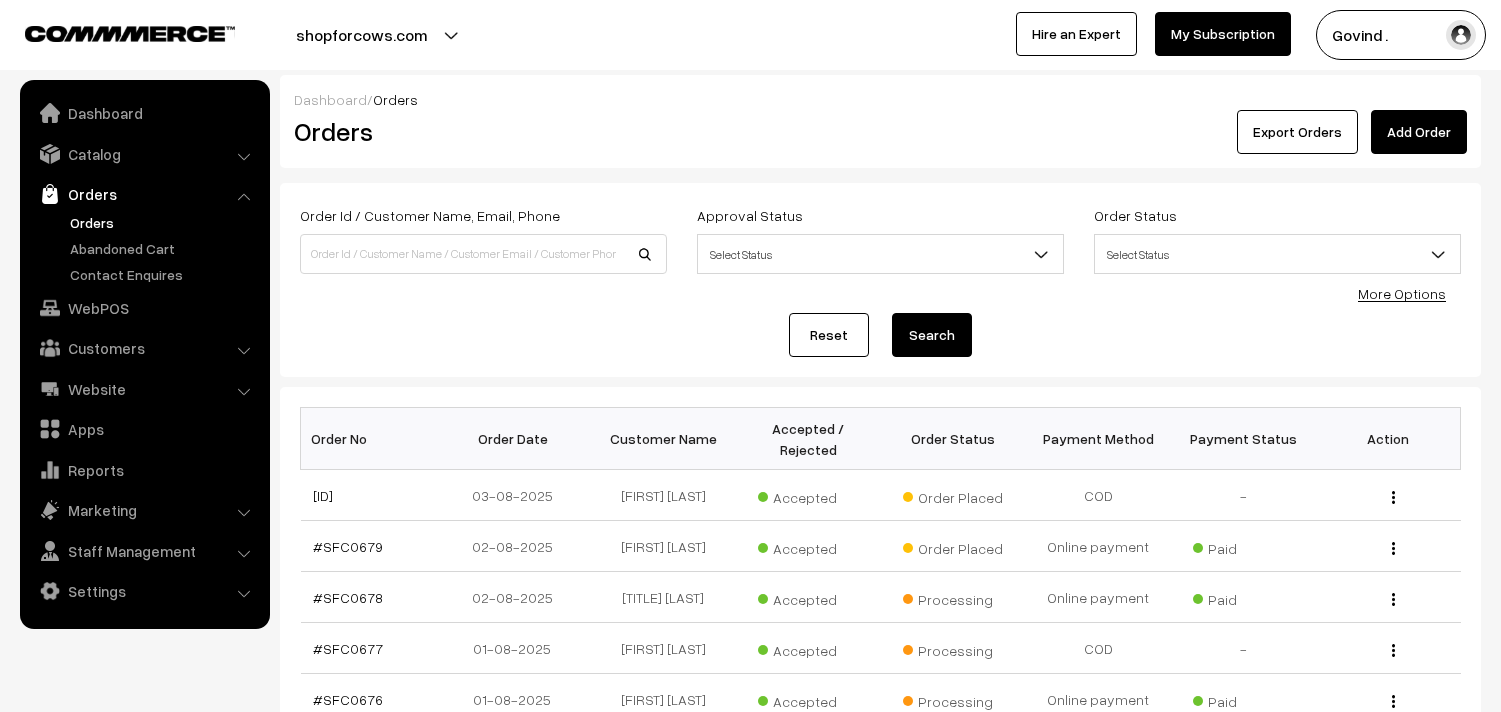 scroll, scrollTop: 54, scrollLeft: 0, axis: vertical 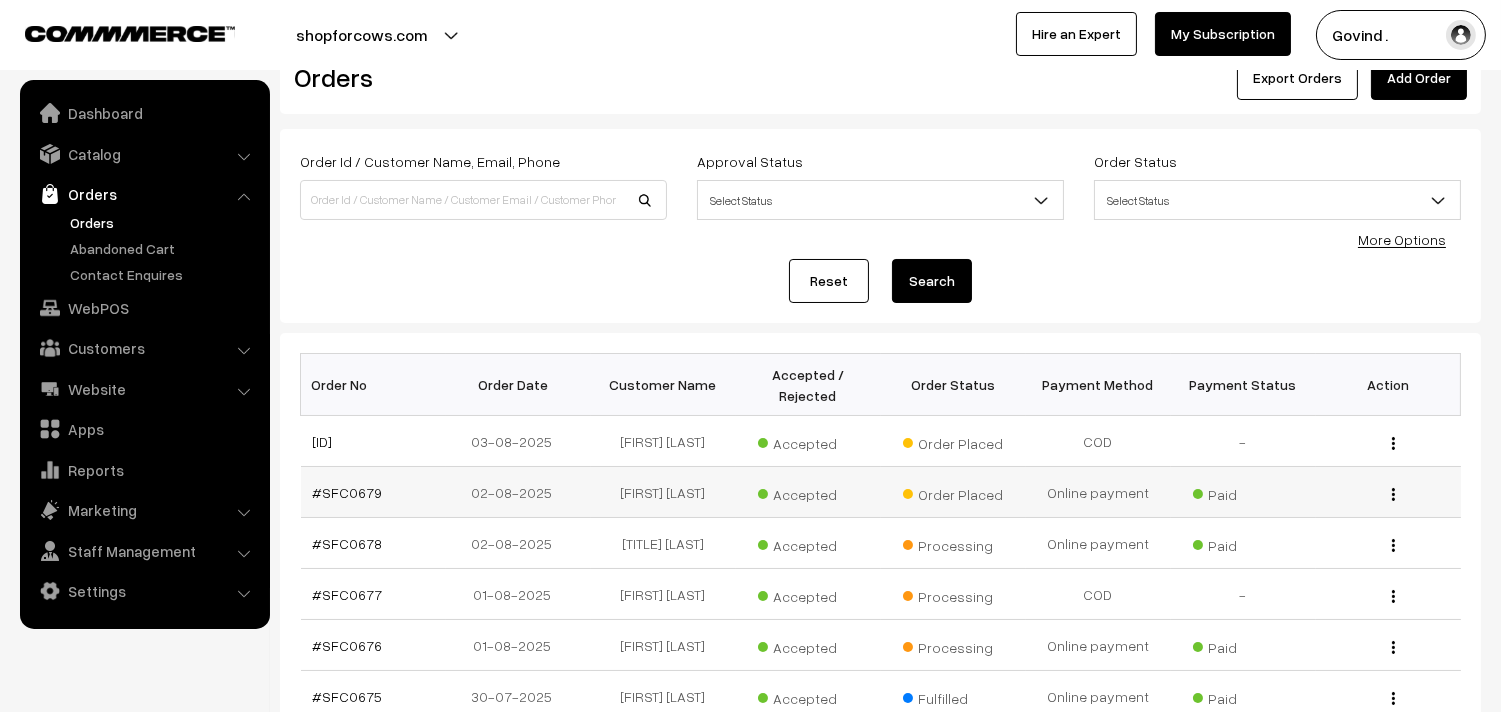 click at bounding box center [1393, 494] 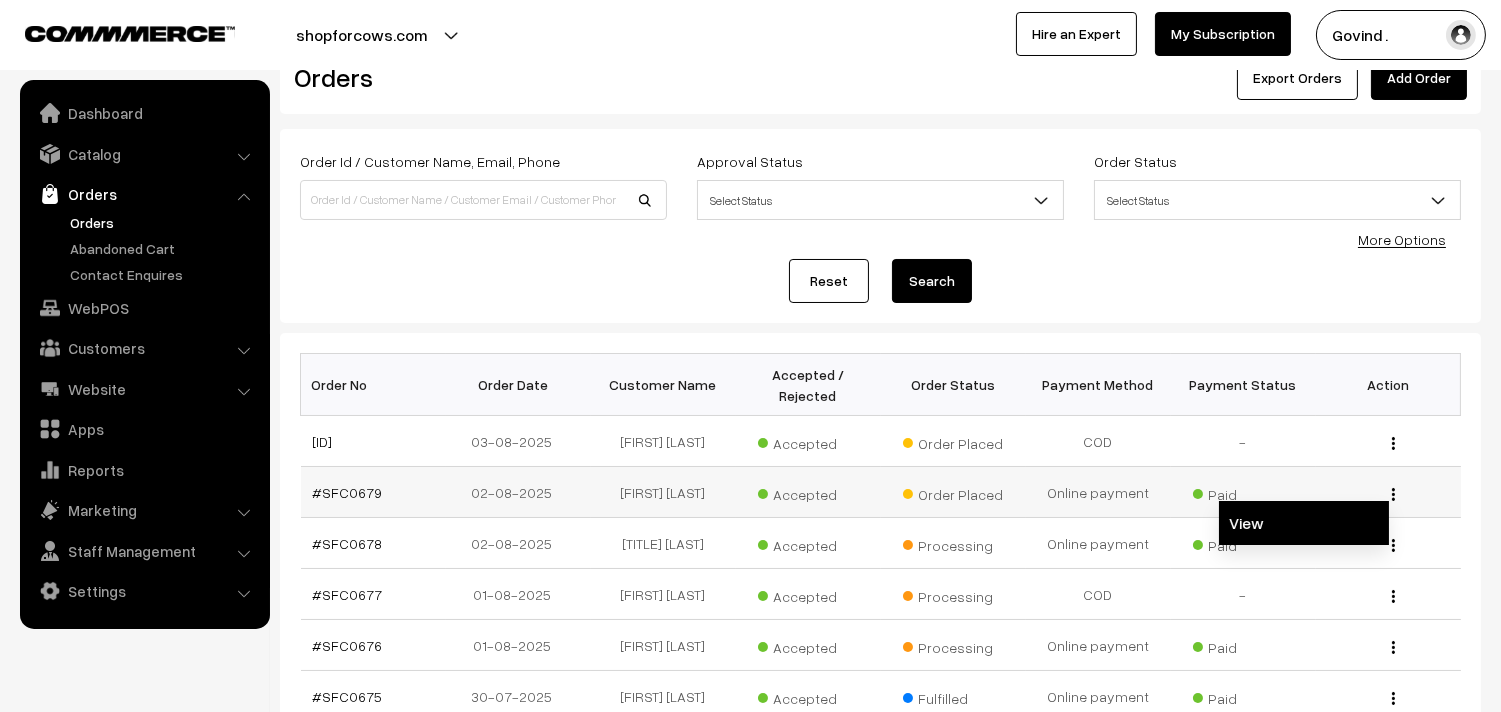 click on "View" at bounding box center [1304, 523] 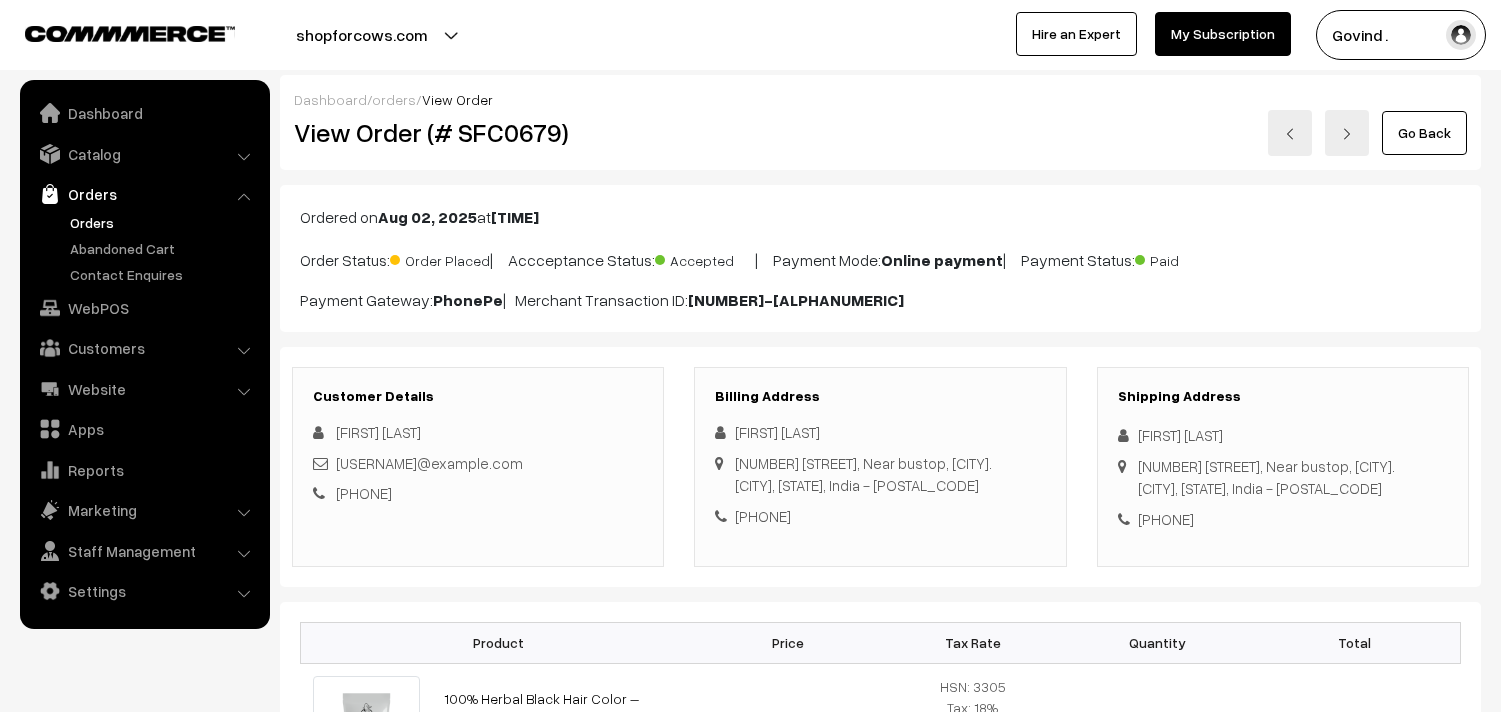 scroll, scrollTop: 0, scrollLeft: 0, axis: both 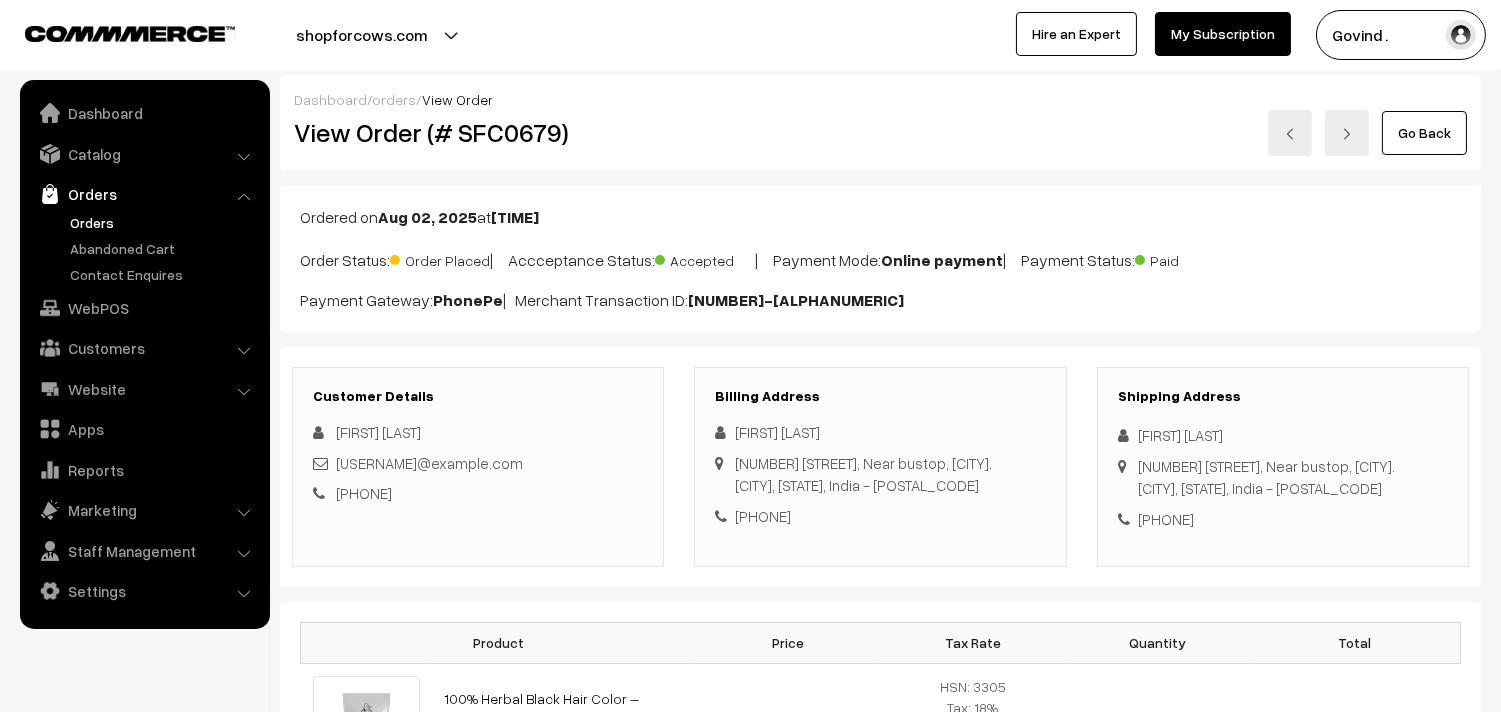 click on "Raviteja Chenna" at bounding box center [1283, 435] 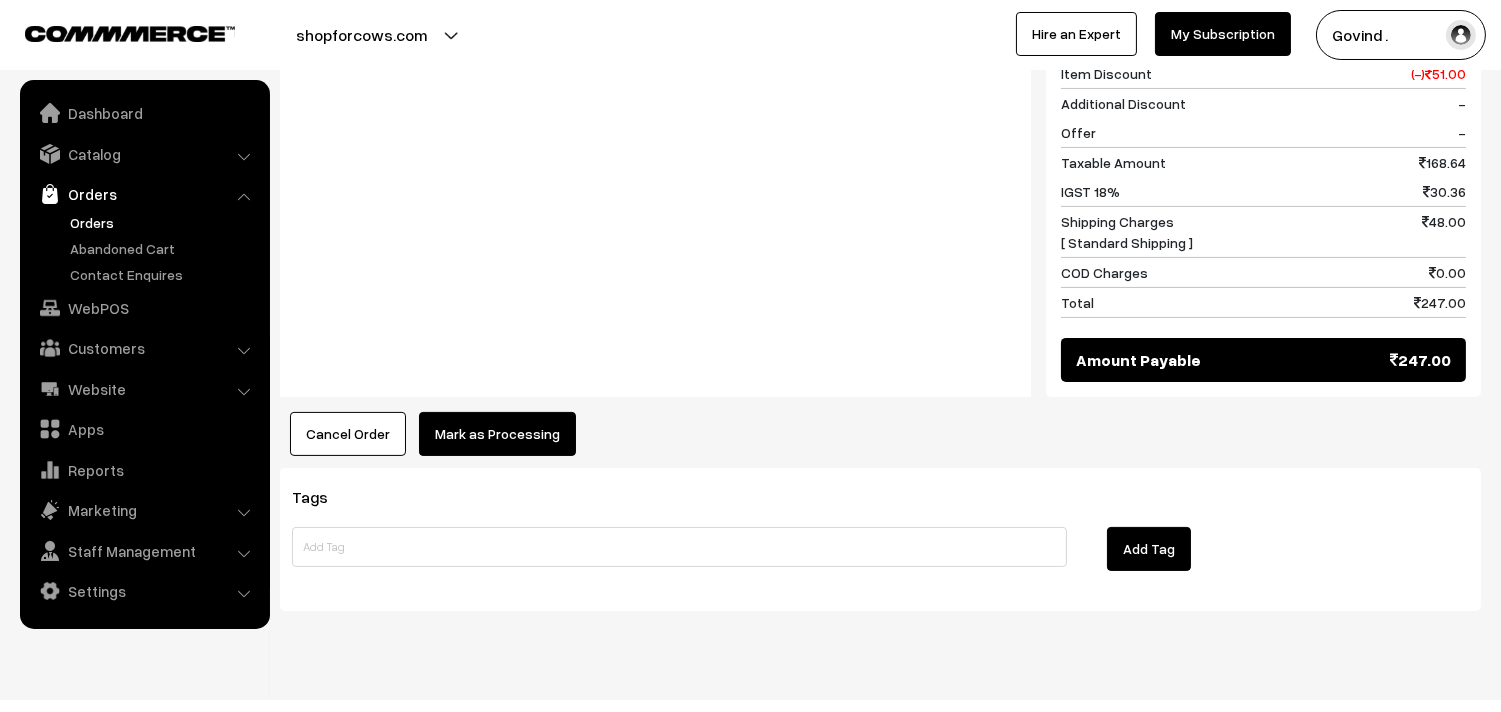 scroll, scrollTop: 913, scrollLeft: 0, axis: vertical 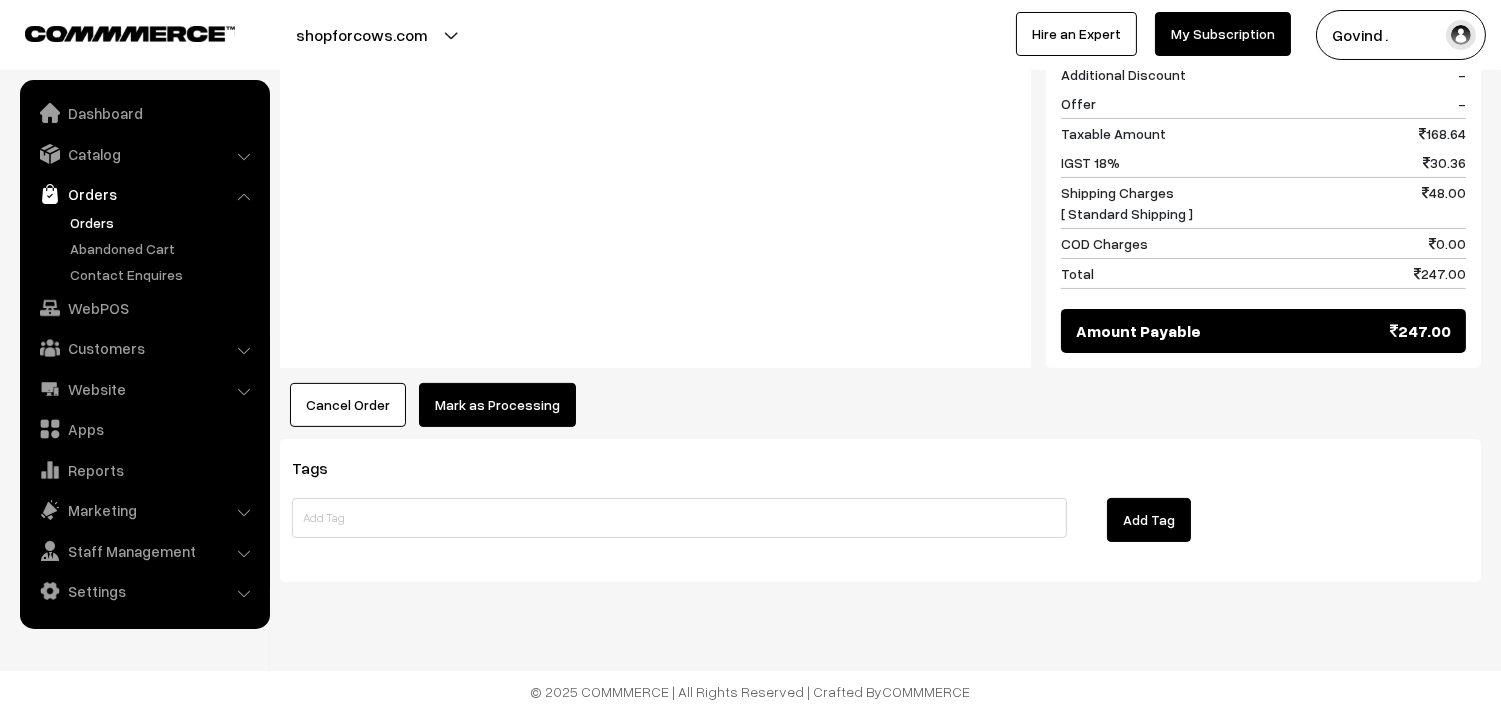 click on "Mark as Processing" at bounding box center [497, 405] 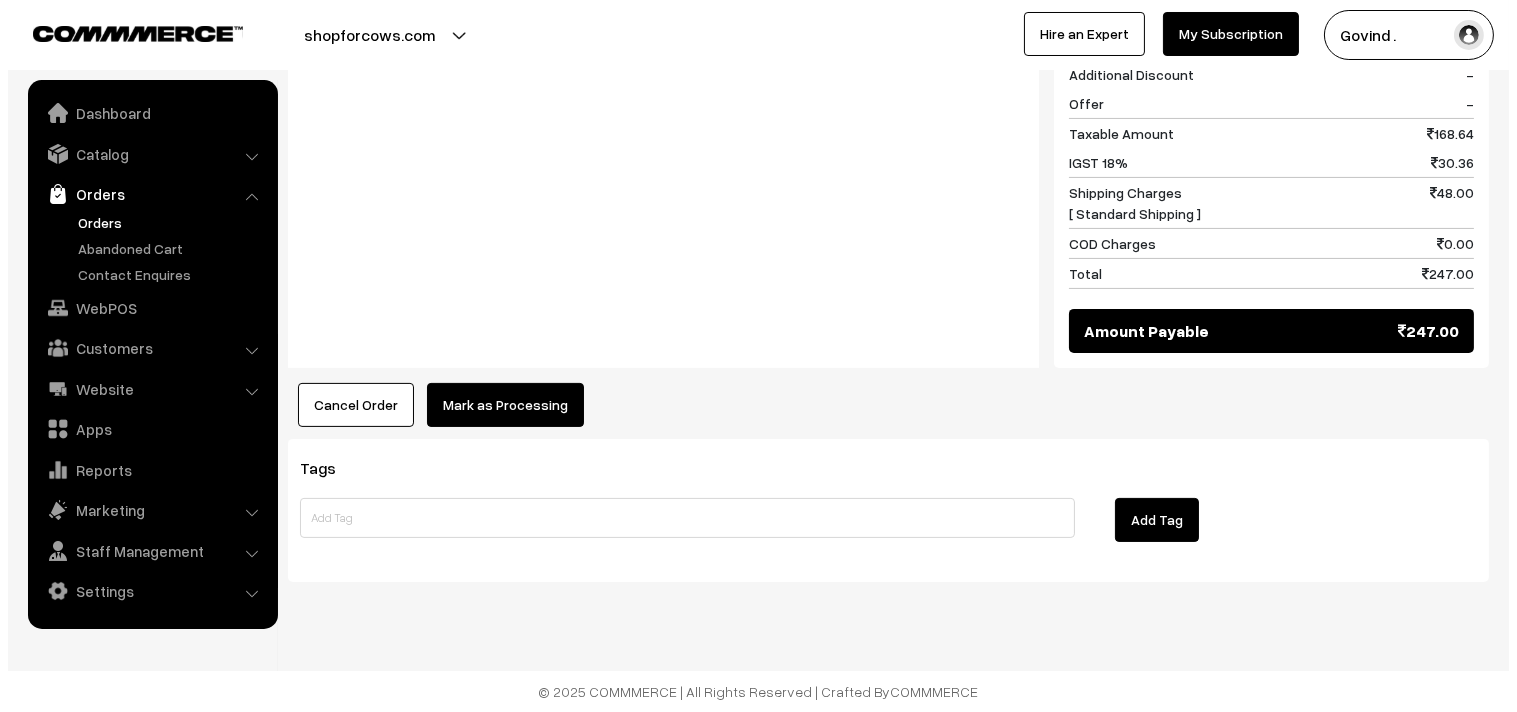 scroll, scrollTop: 914, scrollLeft: 0, axis: vertical 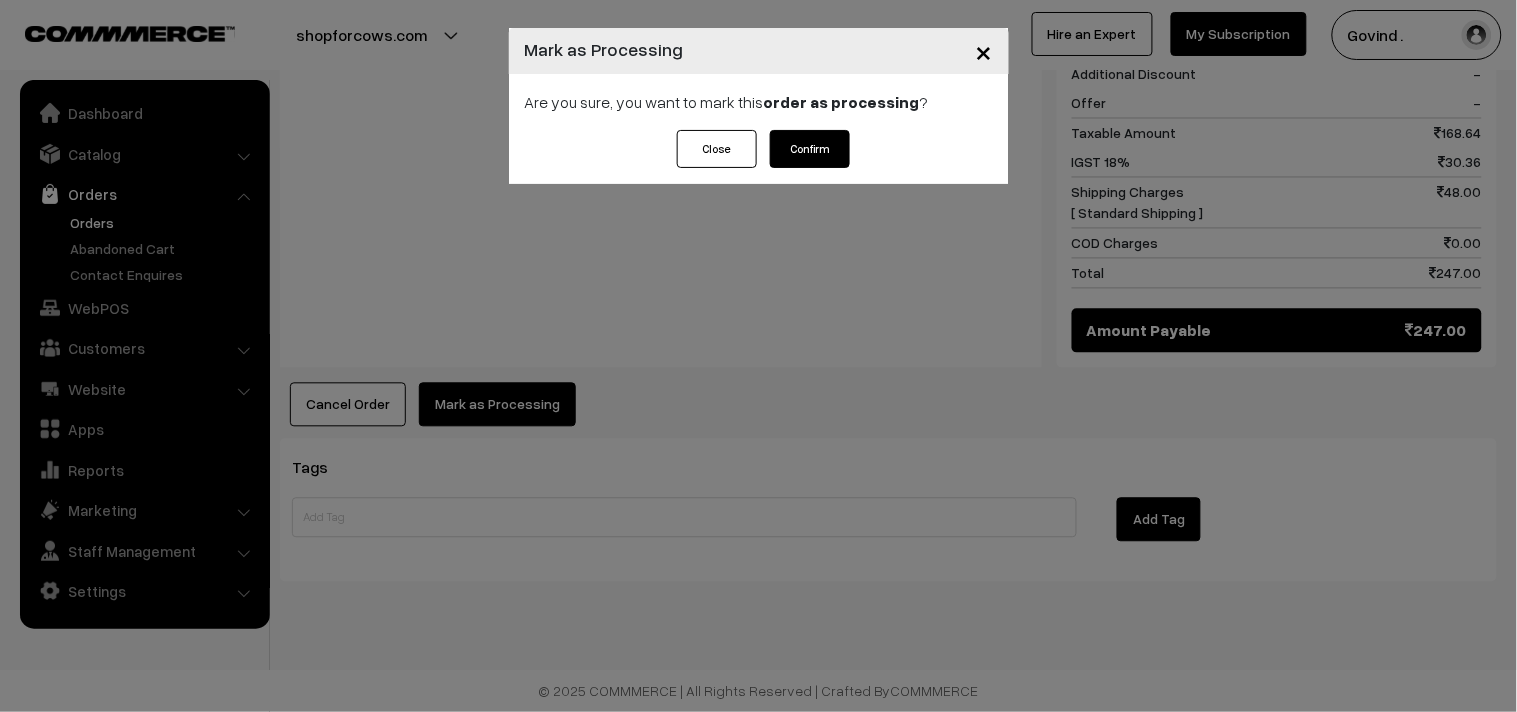 click on "Confirm" at bounding box center [810, 149] 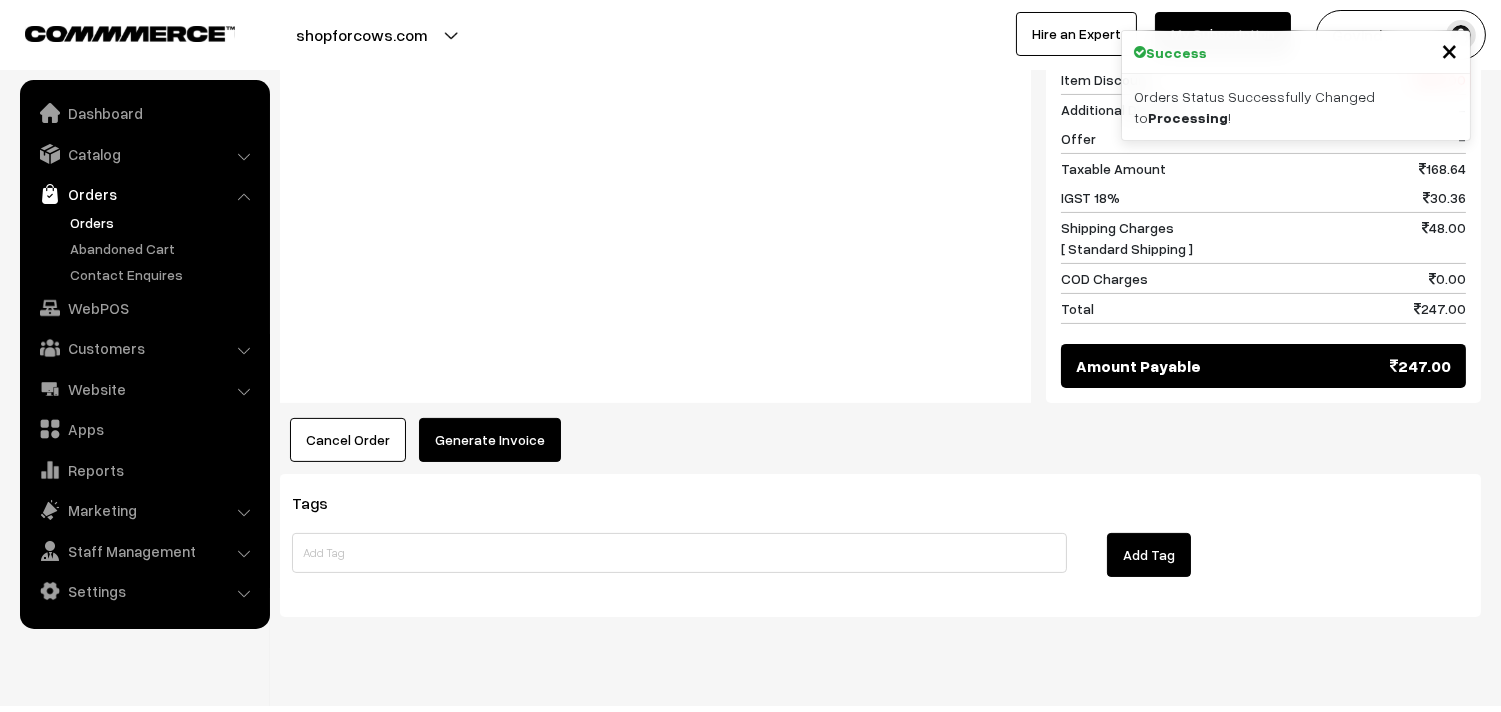 scroll, scrollTop: 913, scrollLeft: 0, axis: vertical 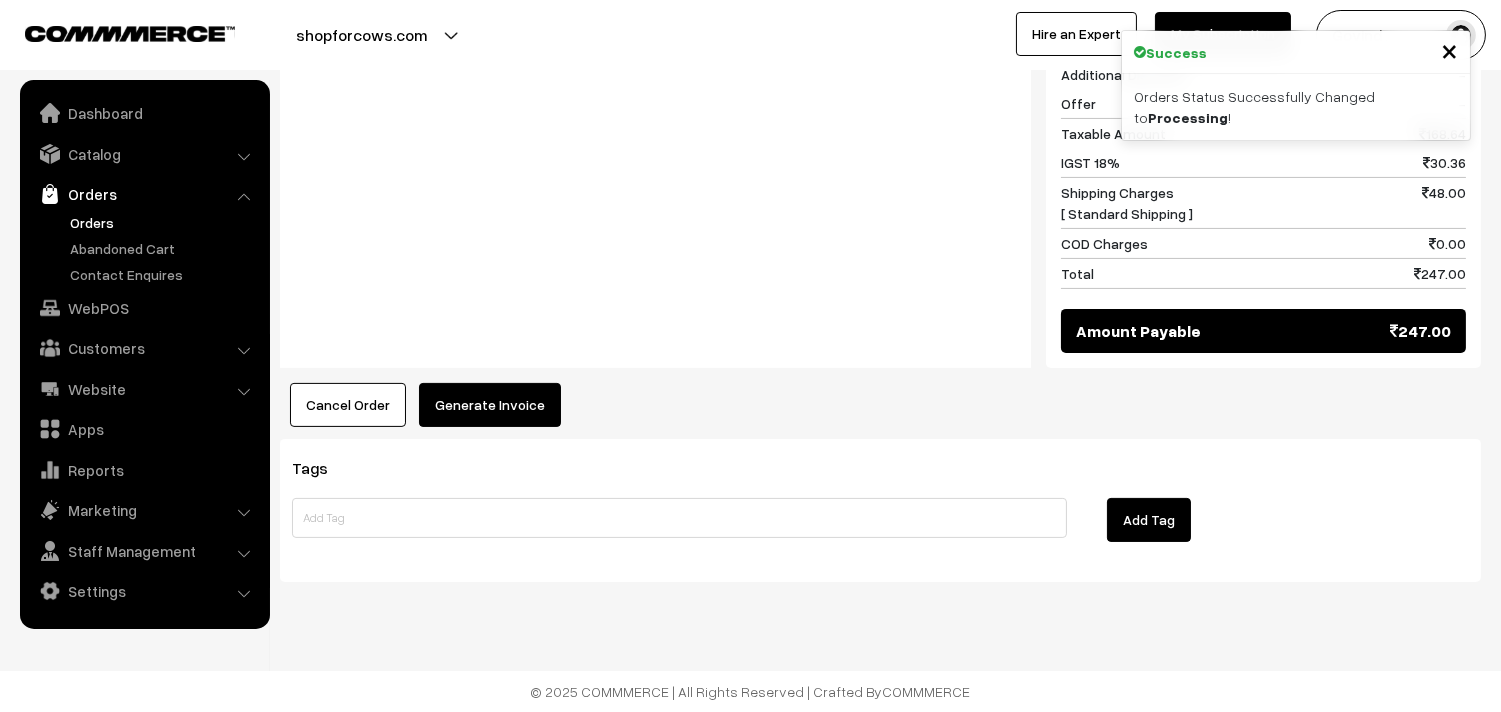 drag, startPoint x: 696, startPoint y: 495, endPoint x: 917, endPoint y: 582, distance: 237.50789 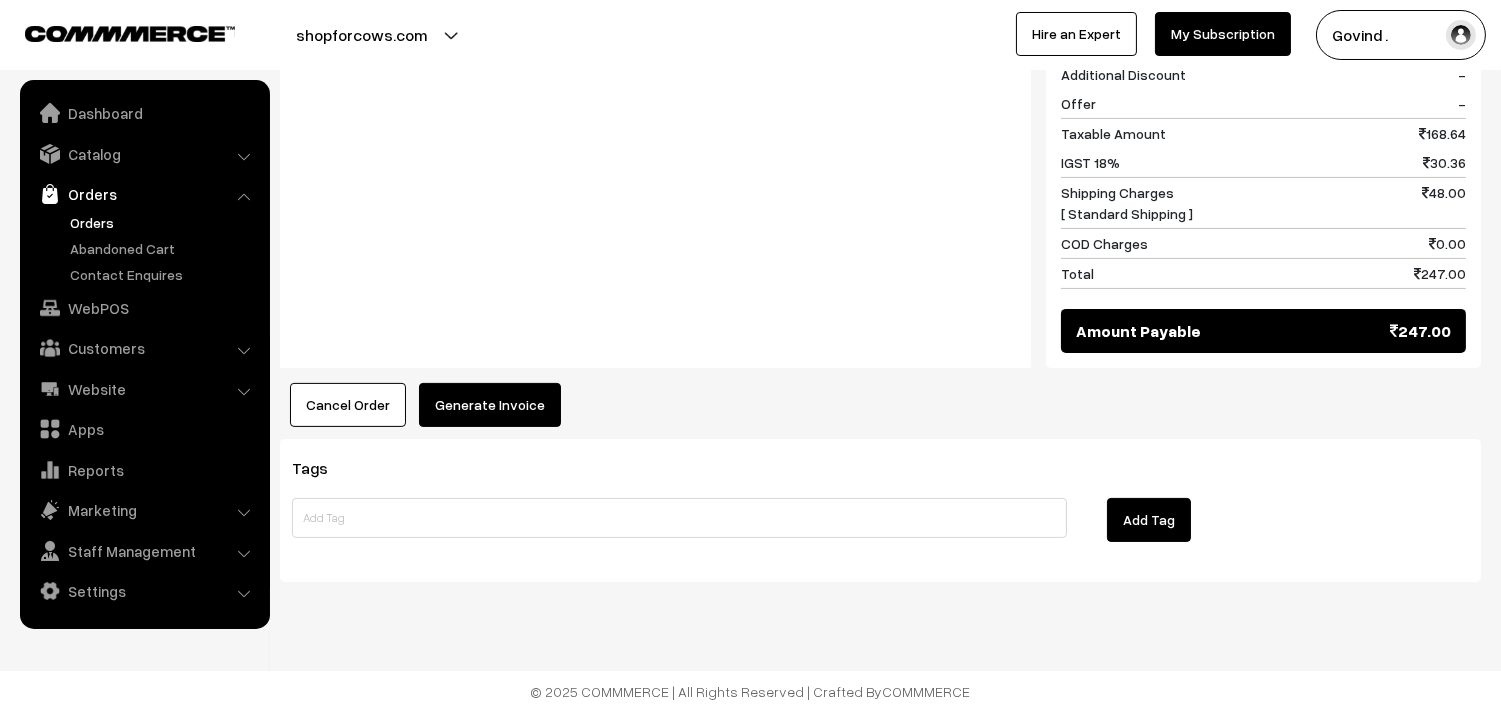 click on "Generate Invoice" at bounding box center (490, 405) 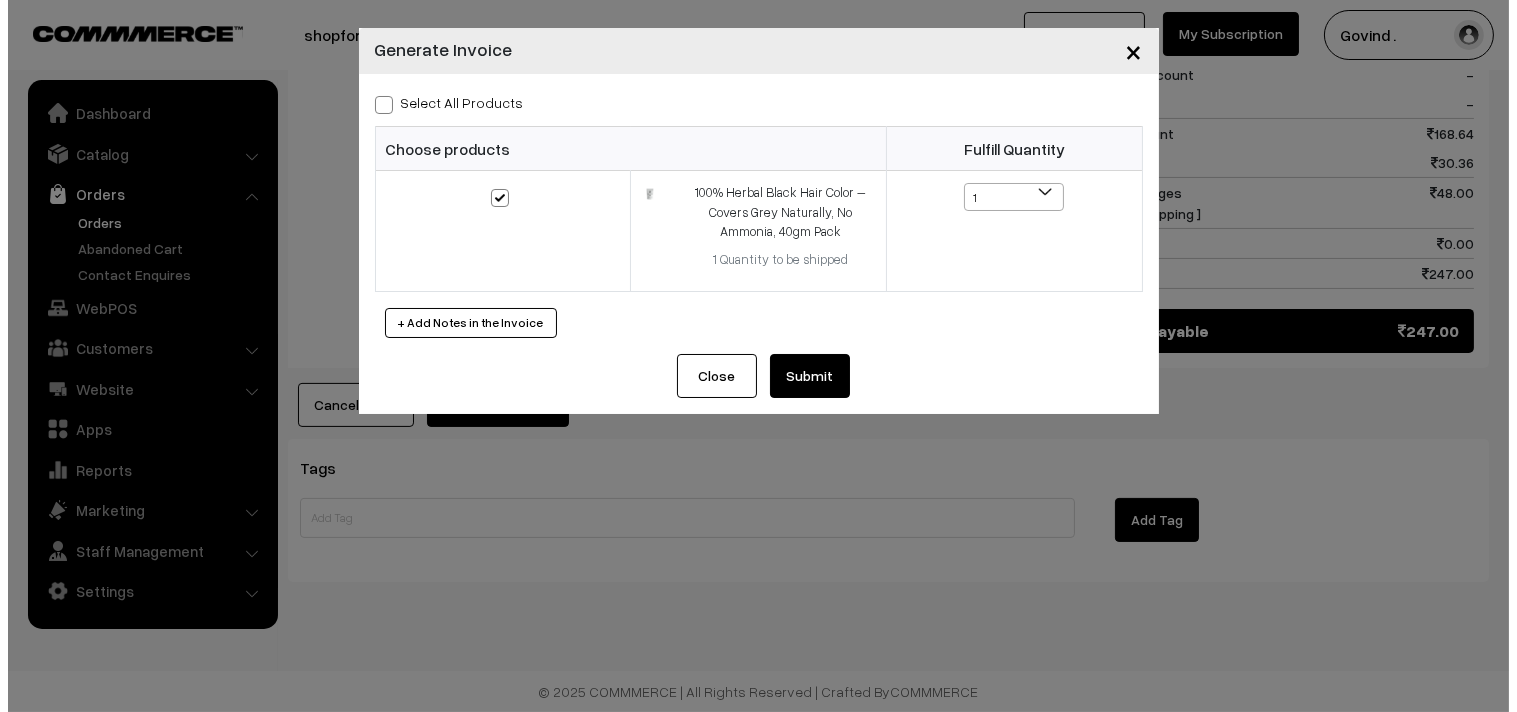 scroll, scrollTop: 914, scrollLeft: 0, axis: vertical 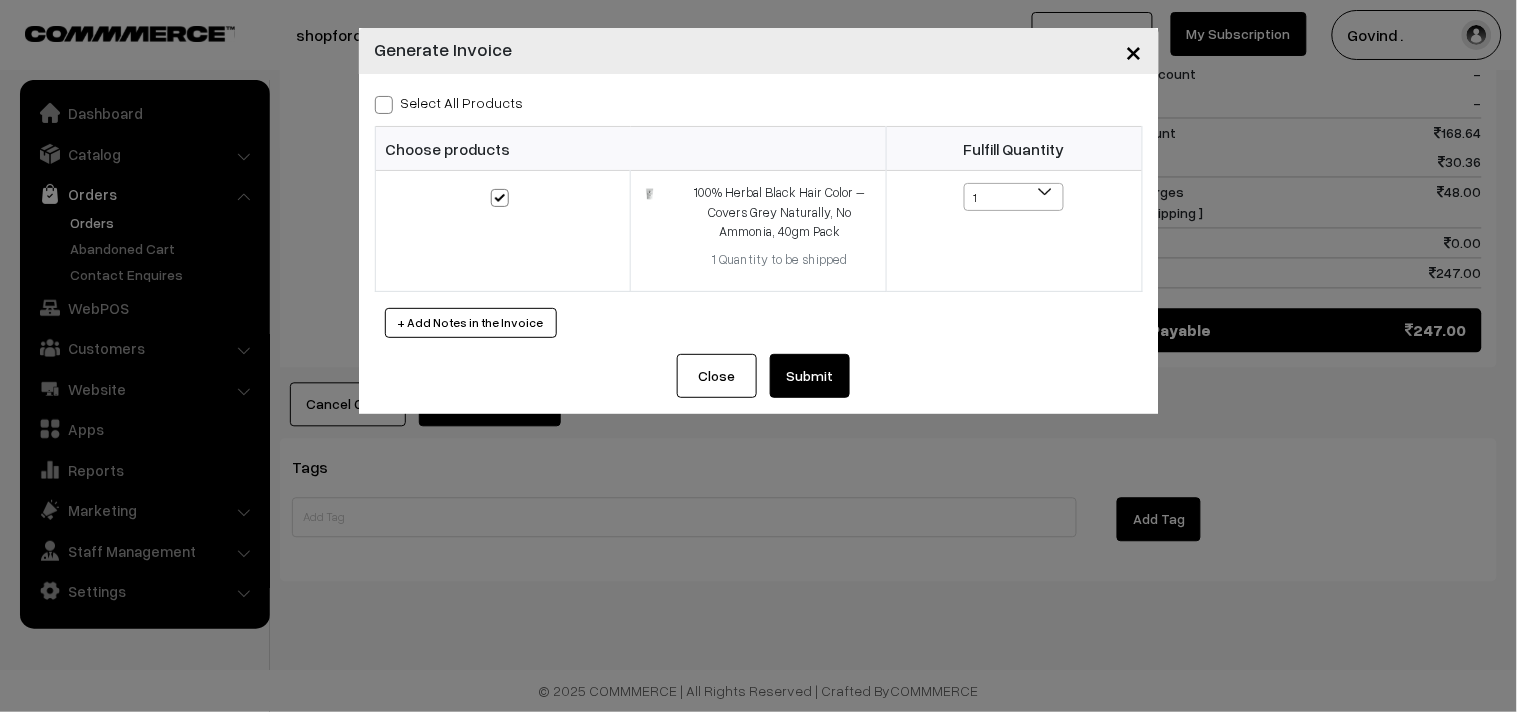 click at bounding box center [384, 105] 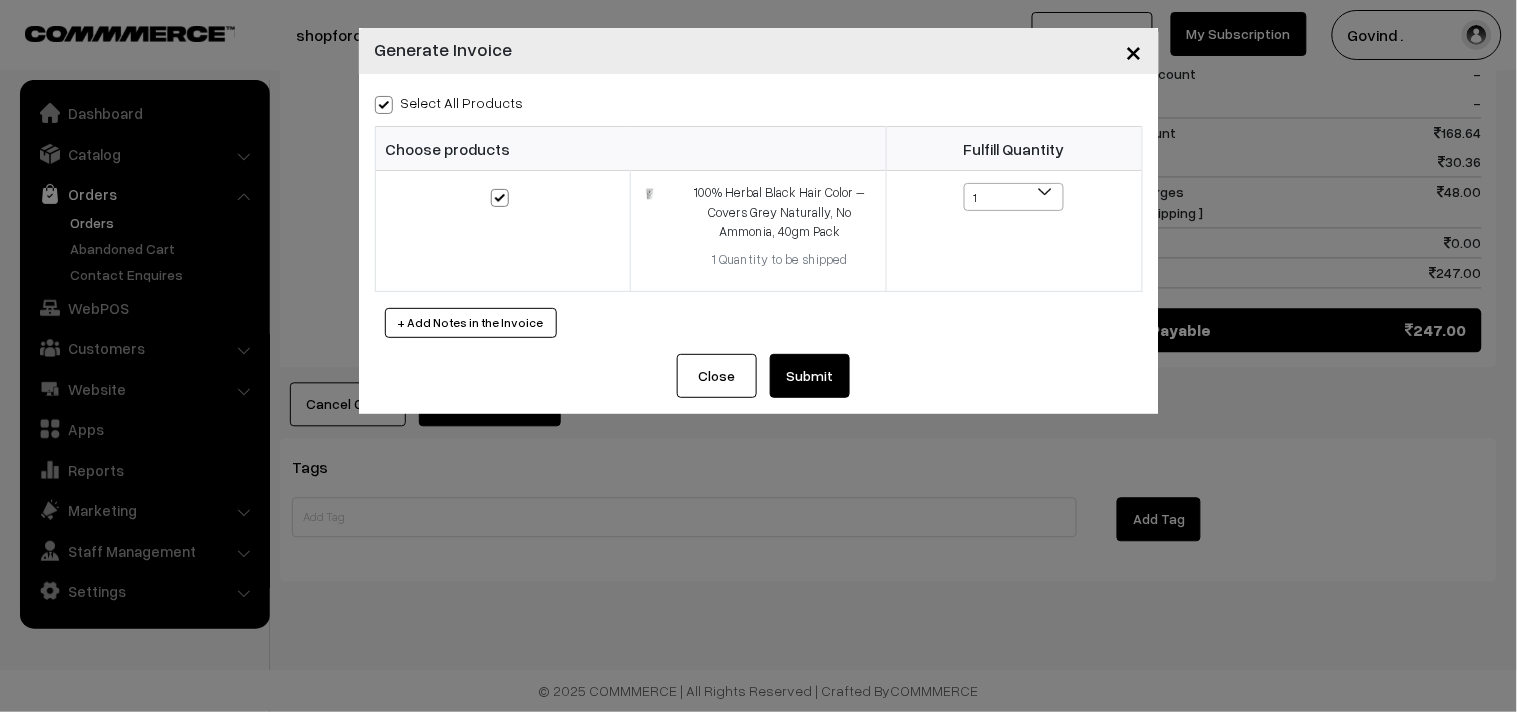 click on "Submit" at bounding box center (810, 376) 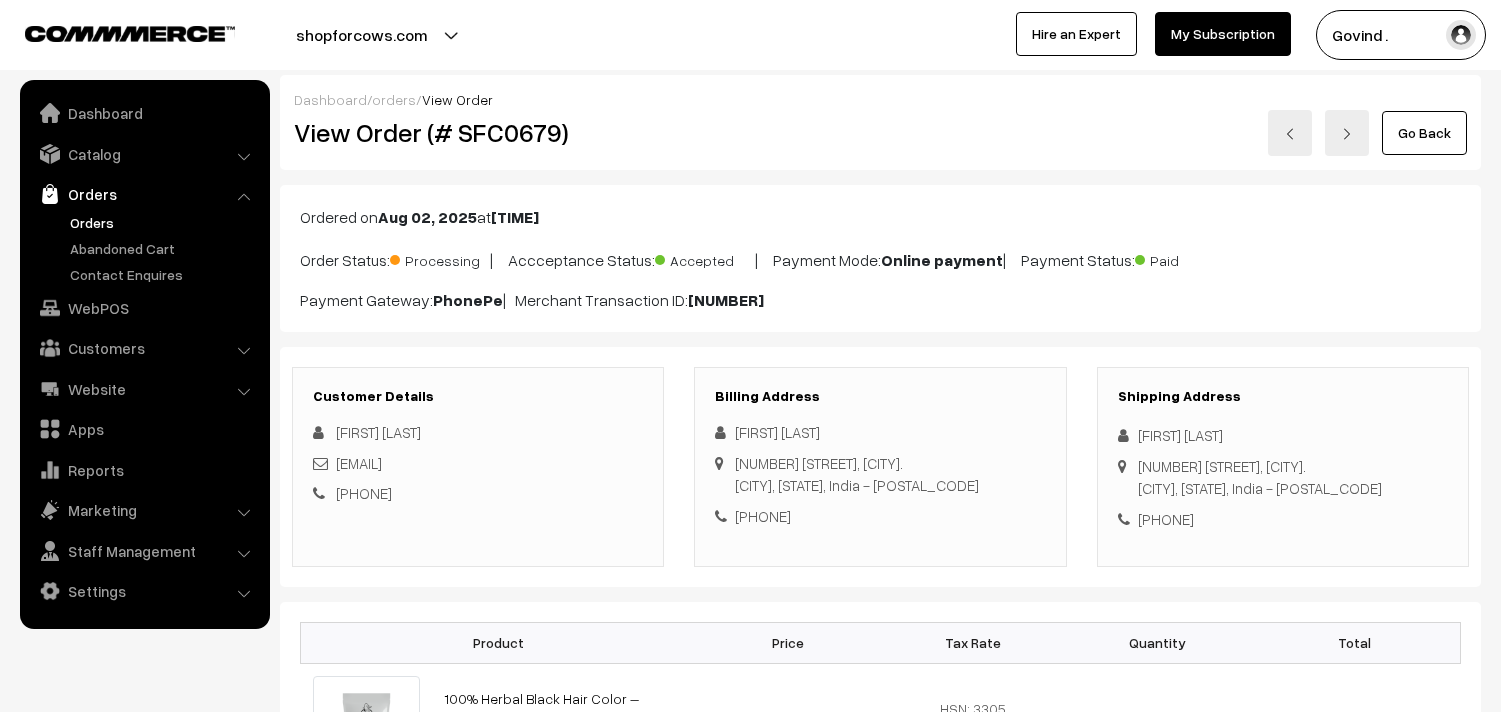 scroll, scrollTop: 911, scrollLeft: 0, axis: vertical 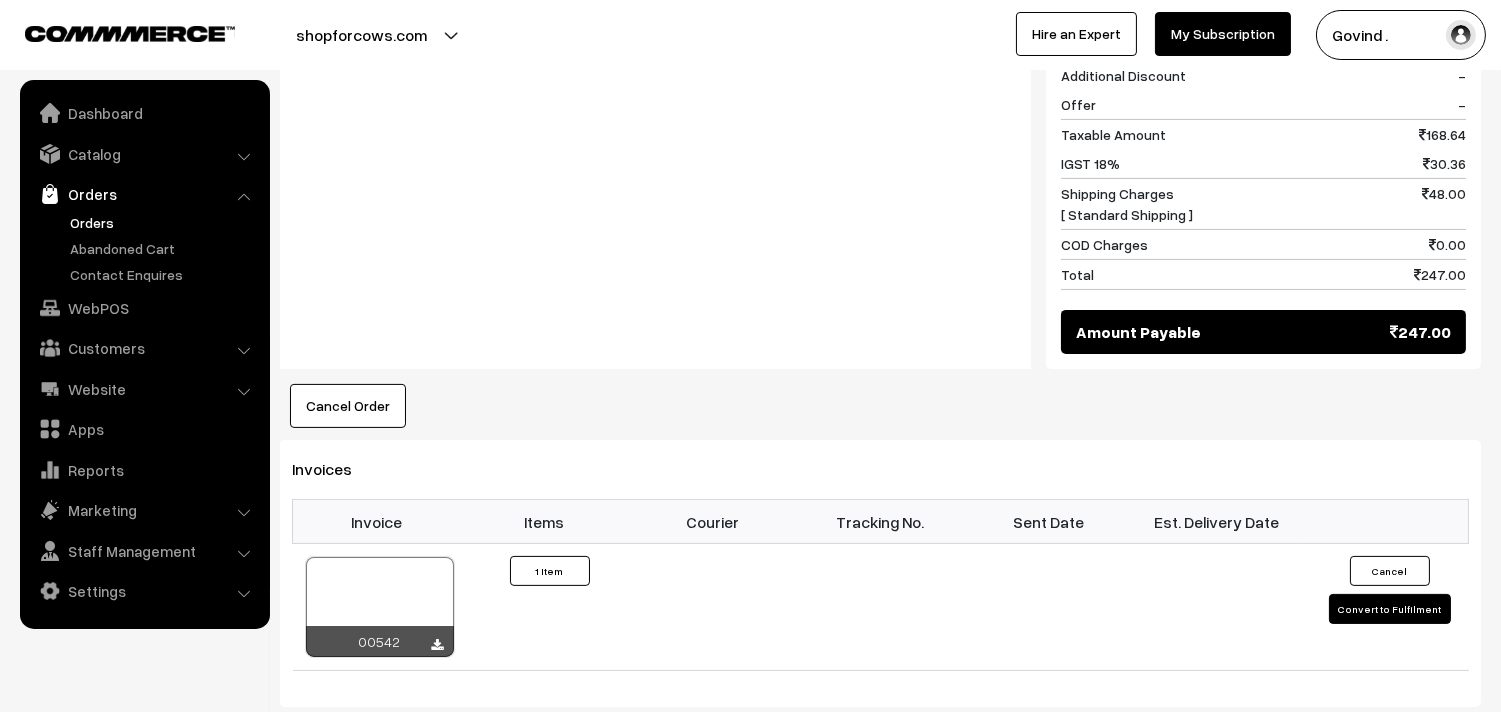 click on "Cancel Order
×
Cancel Order
Are you sure, you want to cancel this order?
Close
Confirm" at bounding box center (880, 406) 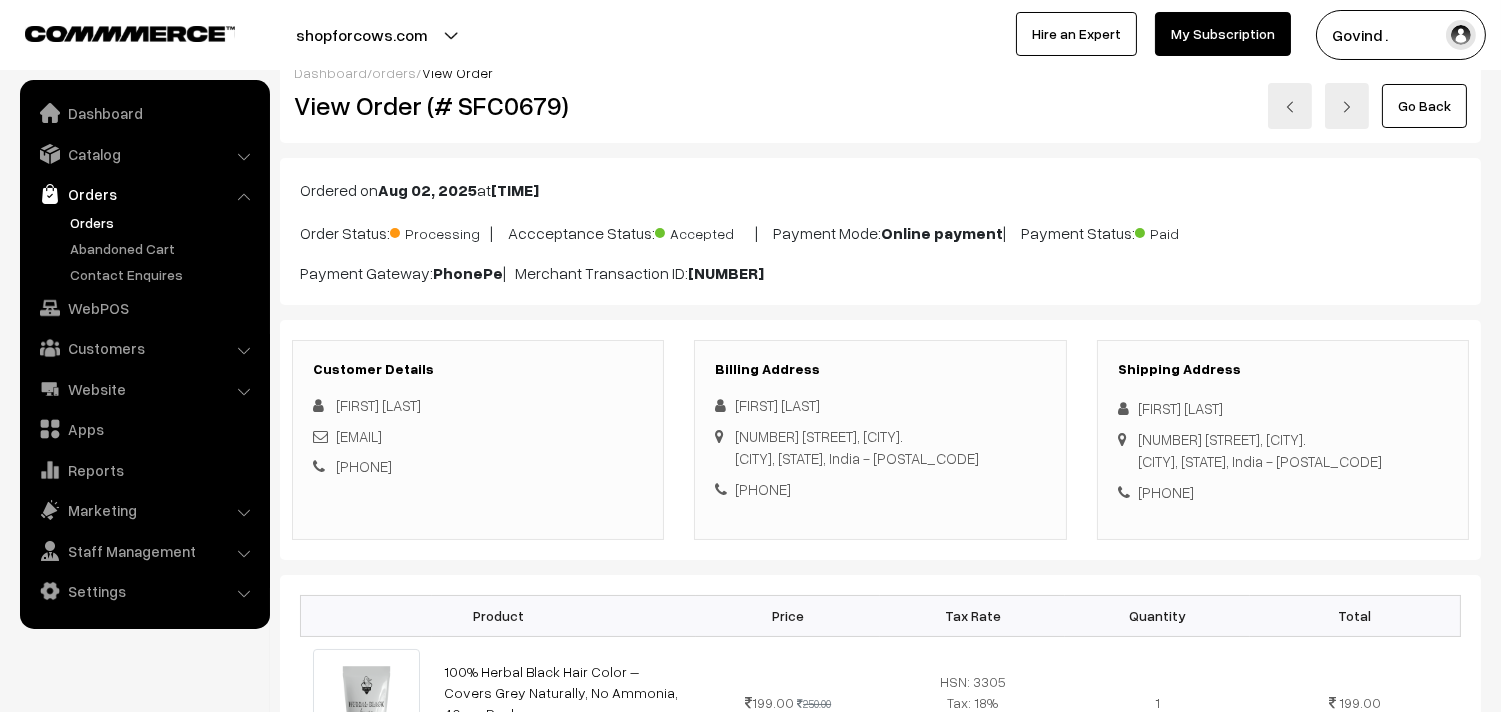 scroll, scrollTop: 0, scrollLeft: 0, axis: both 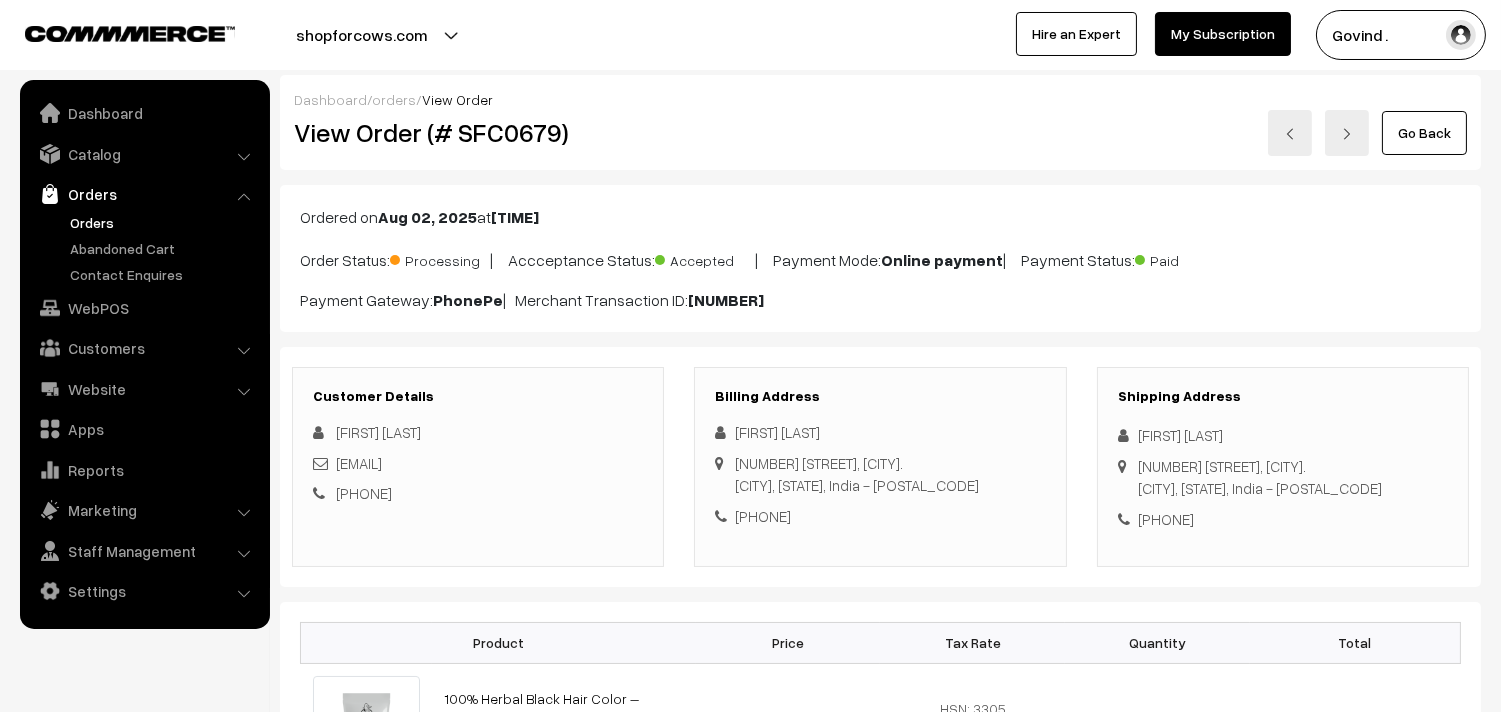 click on "Go Back" at bounding box center [1424, 133] 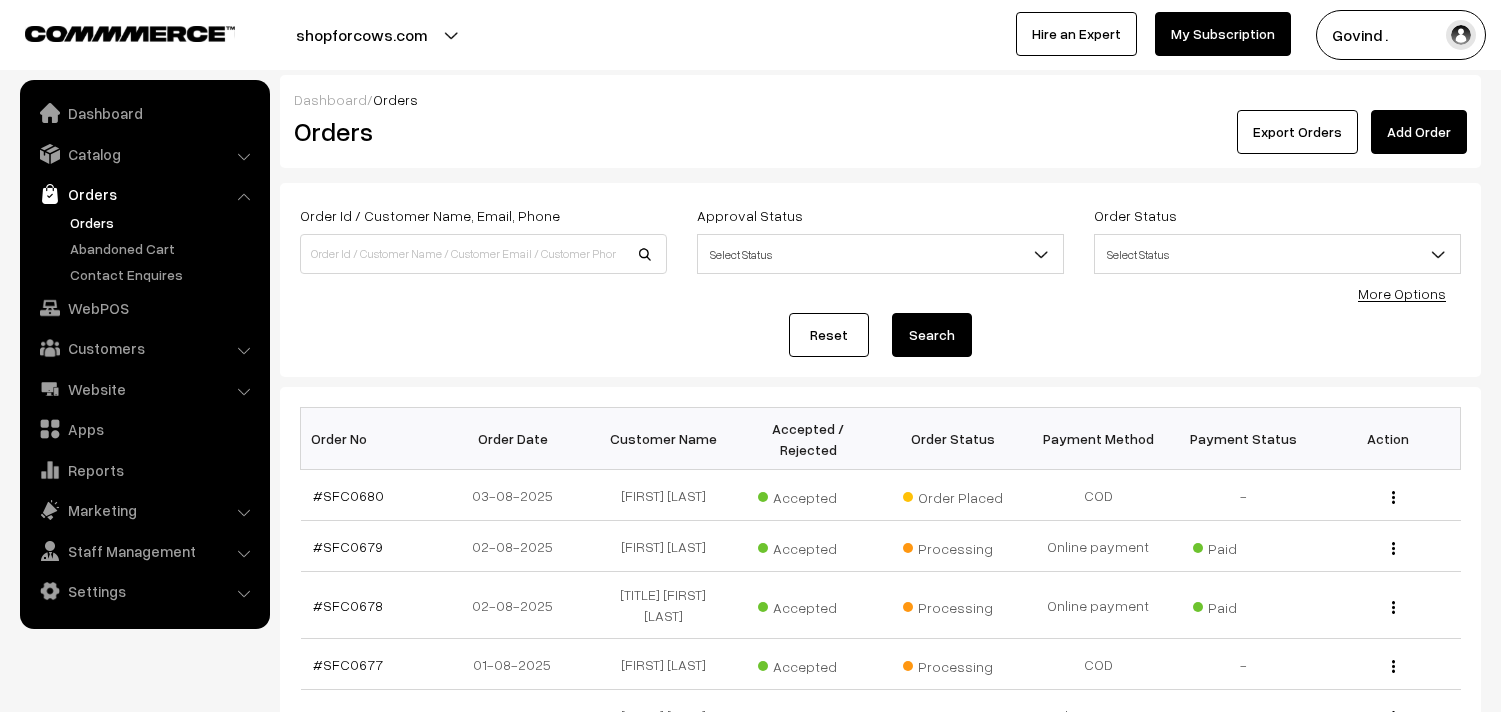 scroll, scrollTop: 0, scrollLeft: 0, axis: both 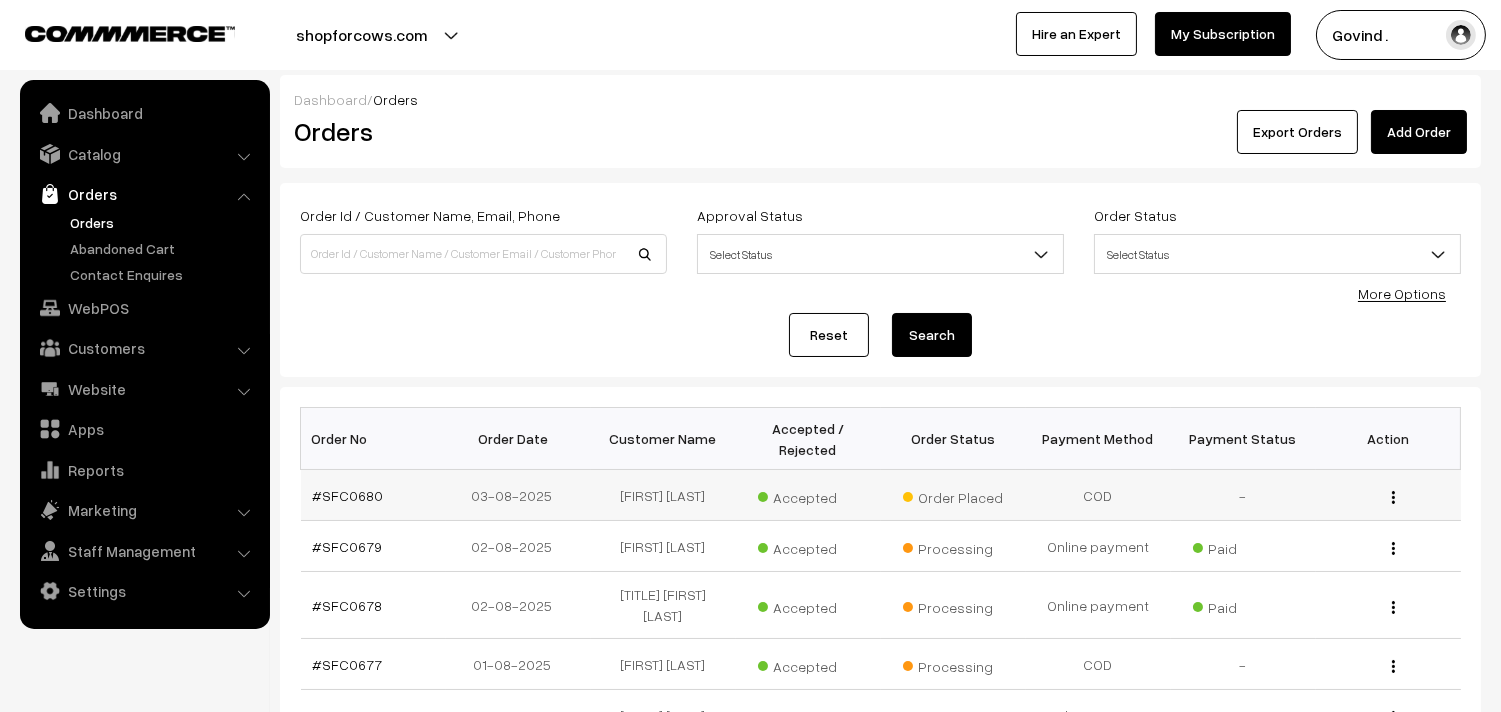 click on "-" at bounding box center (1243, 495) 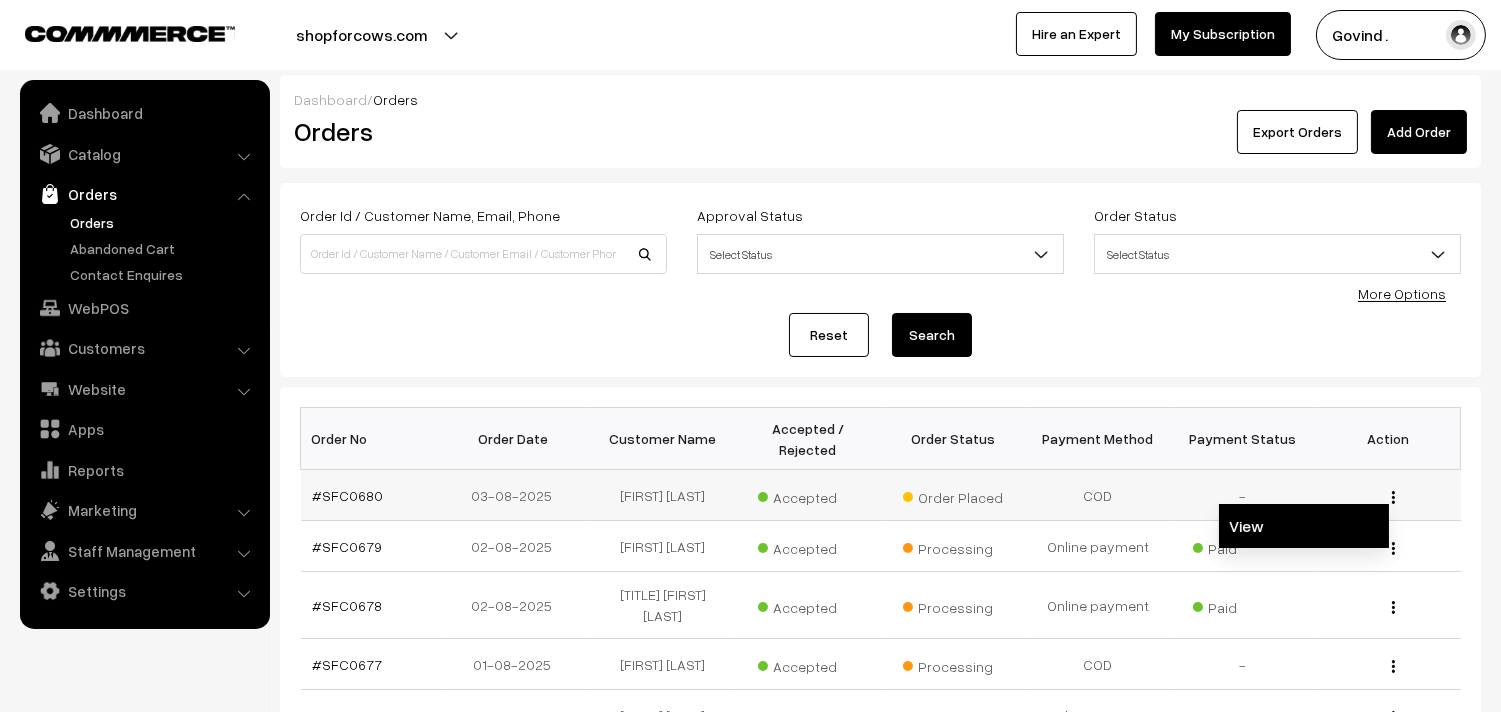 click on "View" at bounding box center (1304, 526) 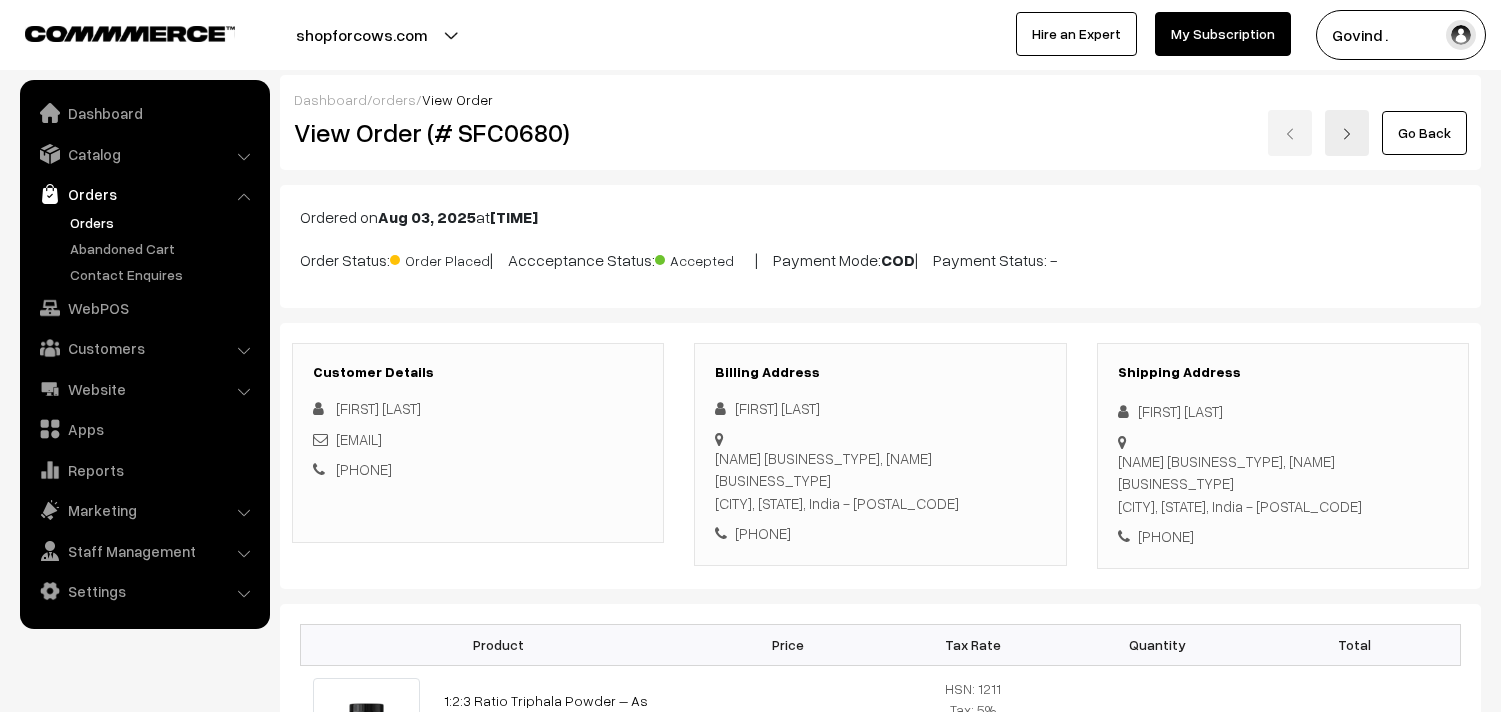 scroll, scrollTop: 0, scrollLeft: 0, axis: both 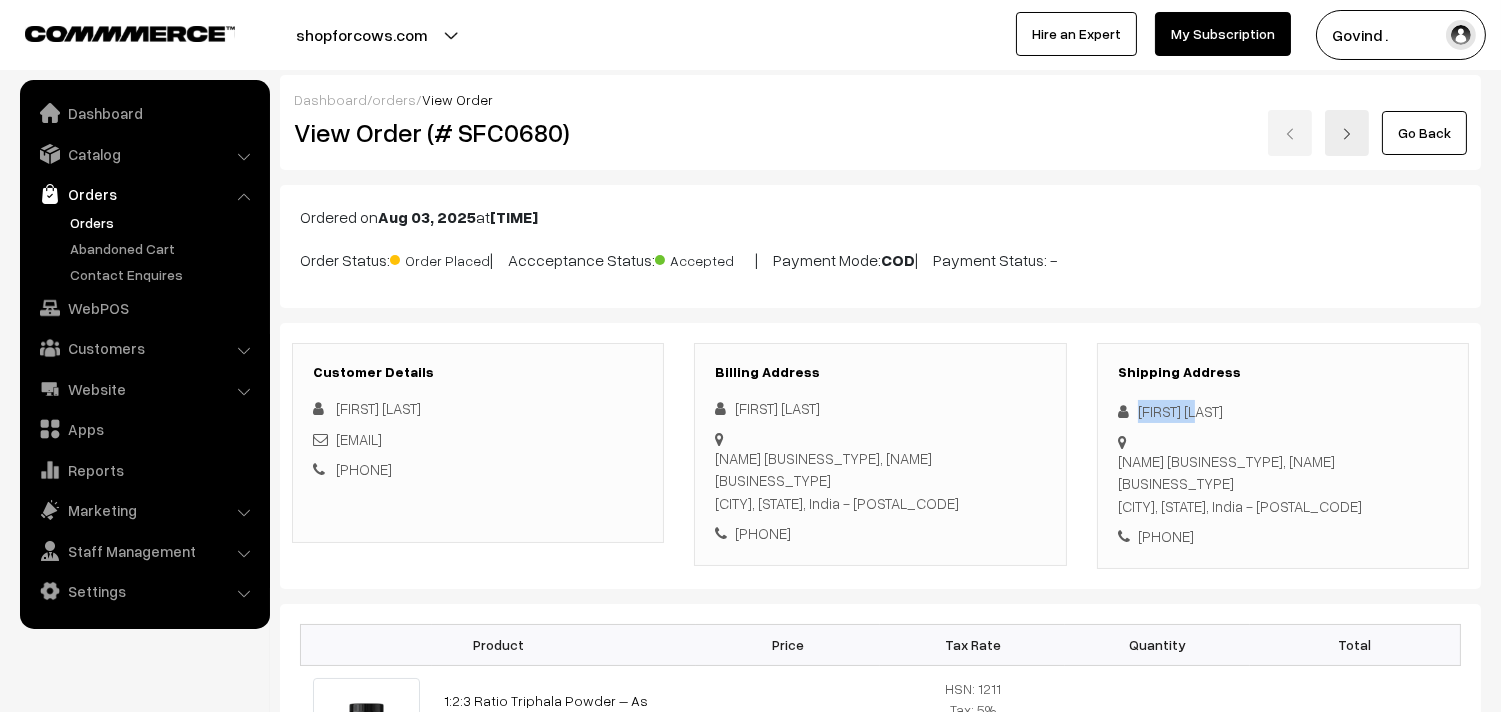 drag, startPoint x: 1136, startPoint y: 411, endPoint x: 1225, endPoint y: 415, distance: 89.08984 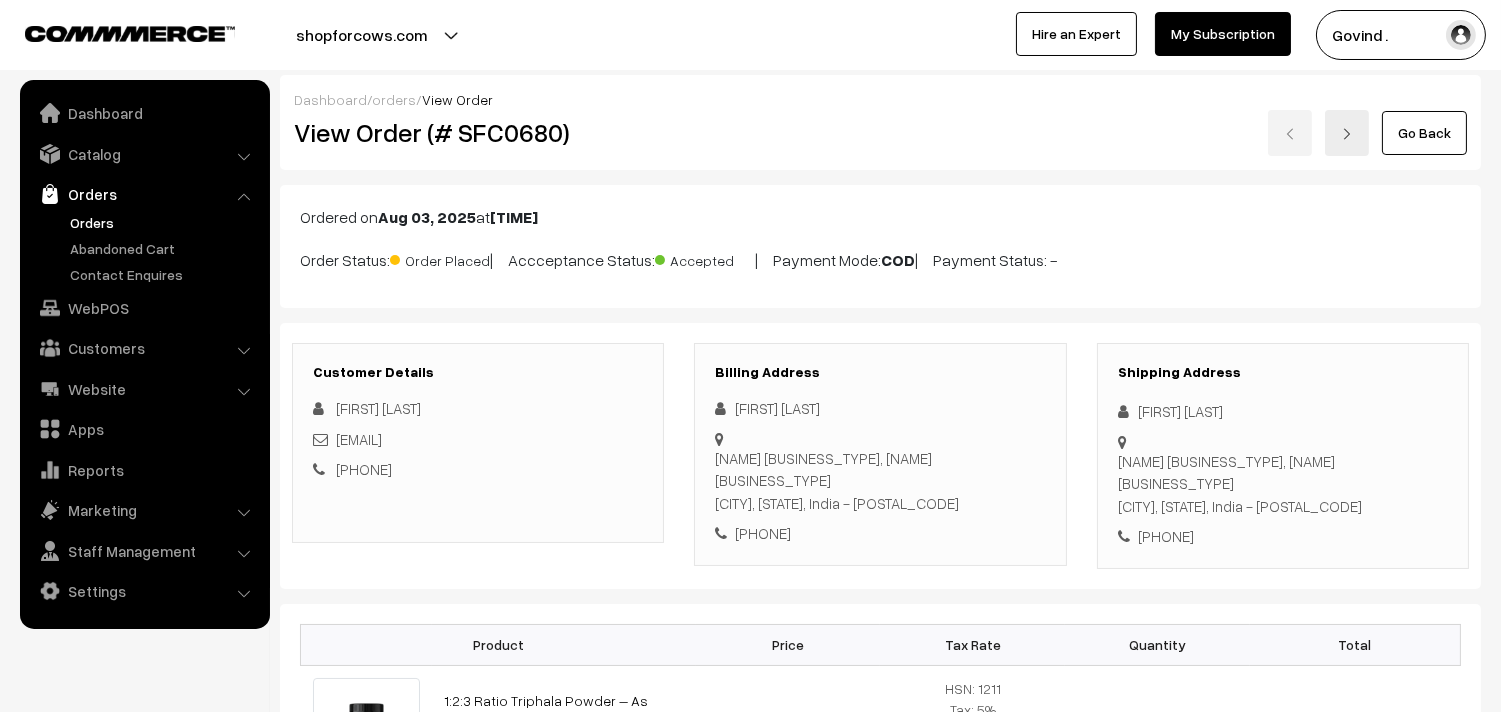 click on "Customer Details
Prince sao
princesahu.dgg@gmail.com
+91 8827210155
Billing Address
Prince sao" at bounding box center [880, 456] 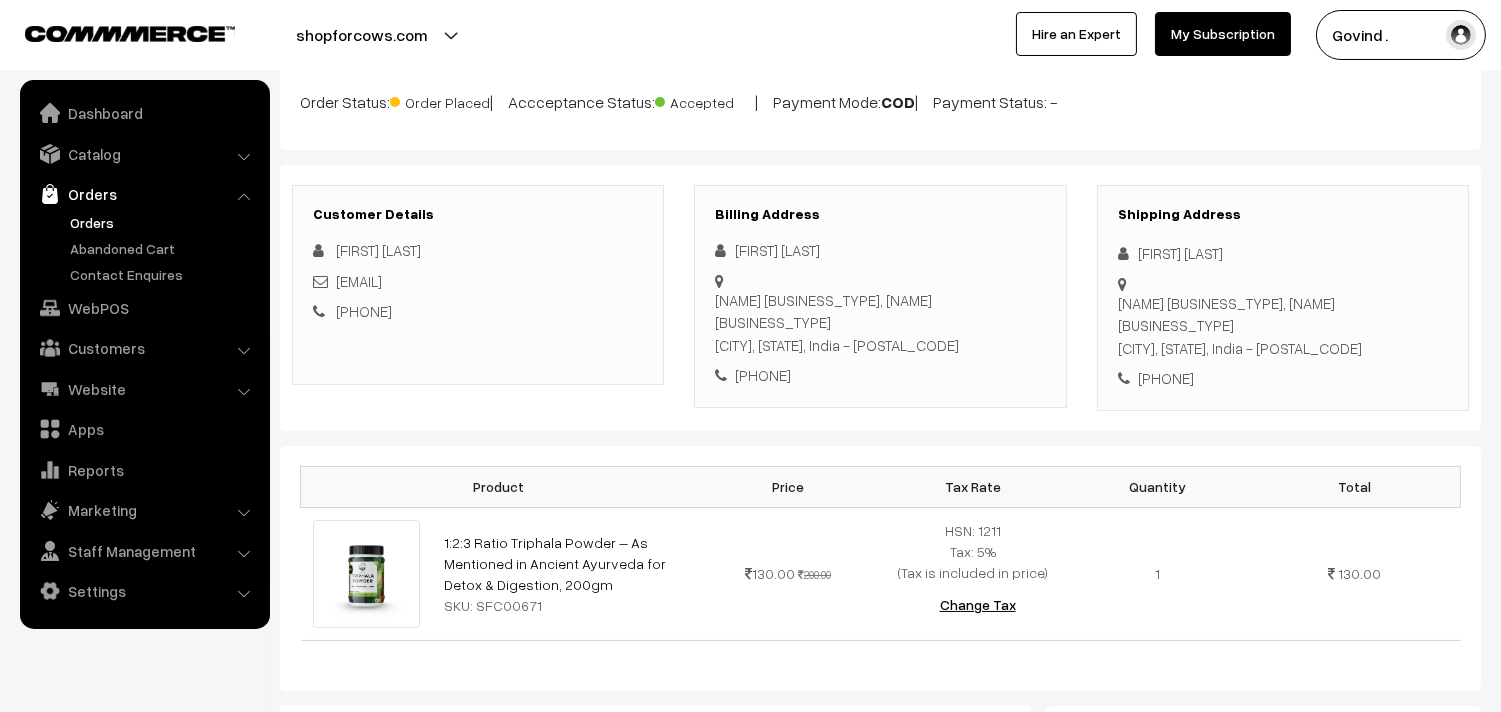 scroll, scrollTop: 177, scrollLeft: 0, axis: vertical 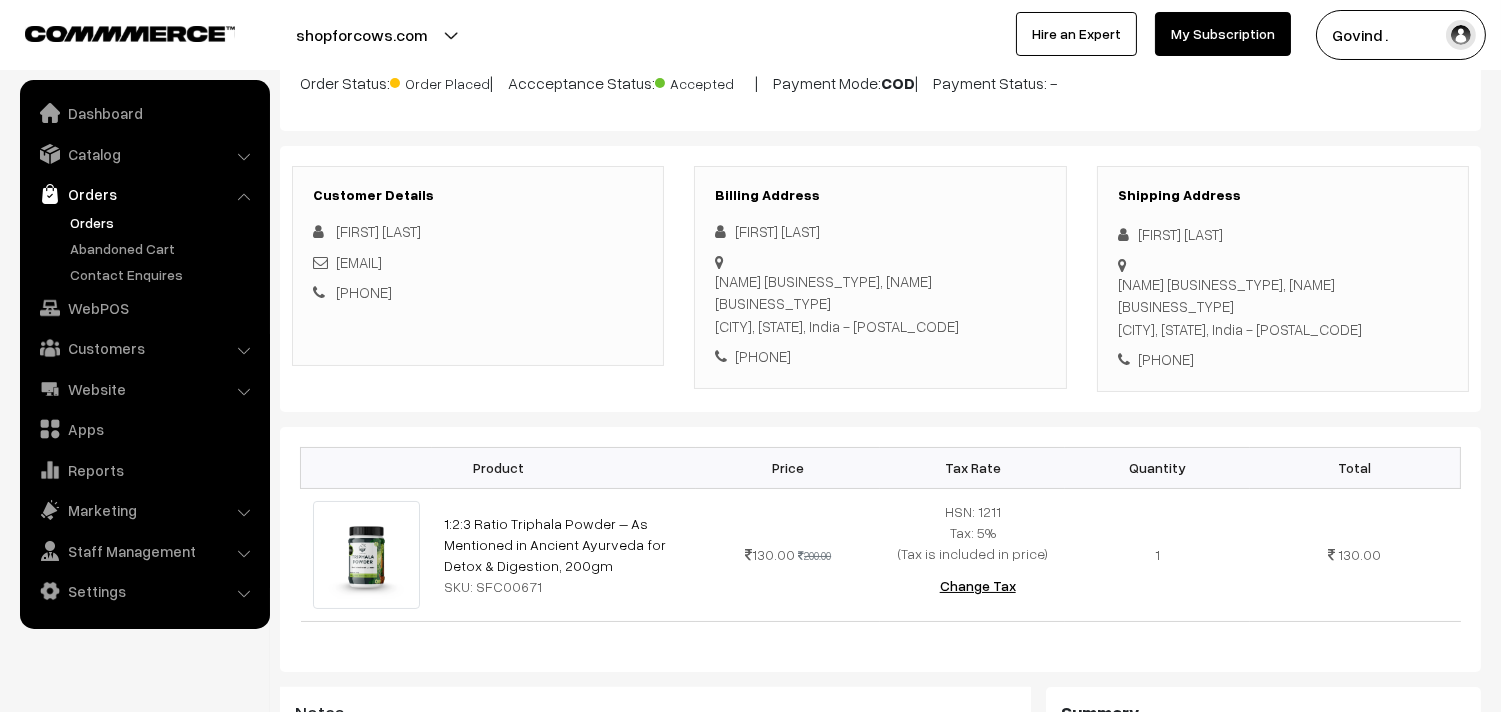 drag, startPoint x: 514, startPoint y: 271, endPoint x: 536, endPoint y: 297, distance: 34.058773 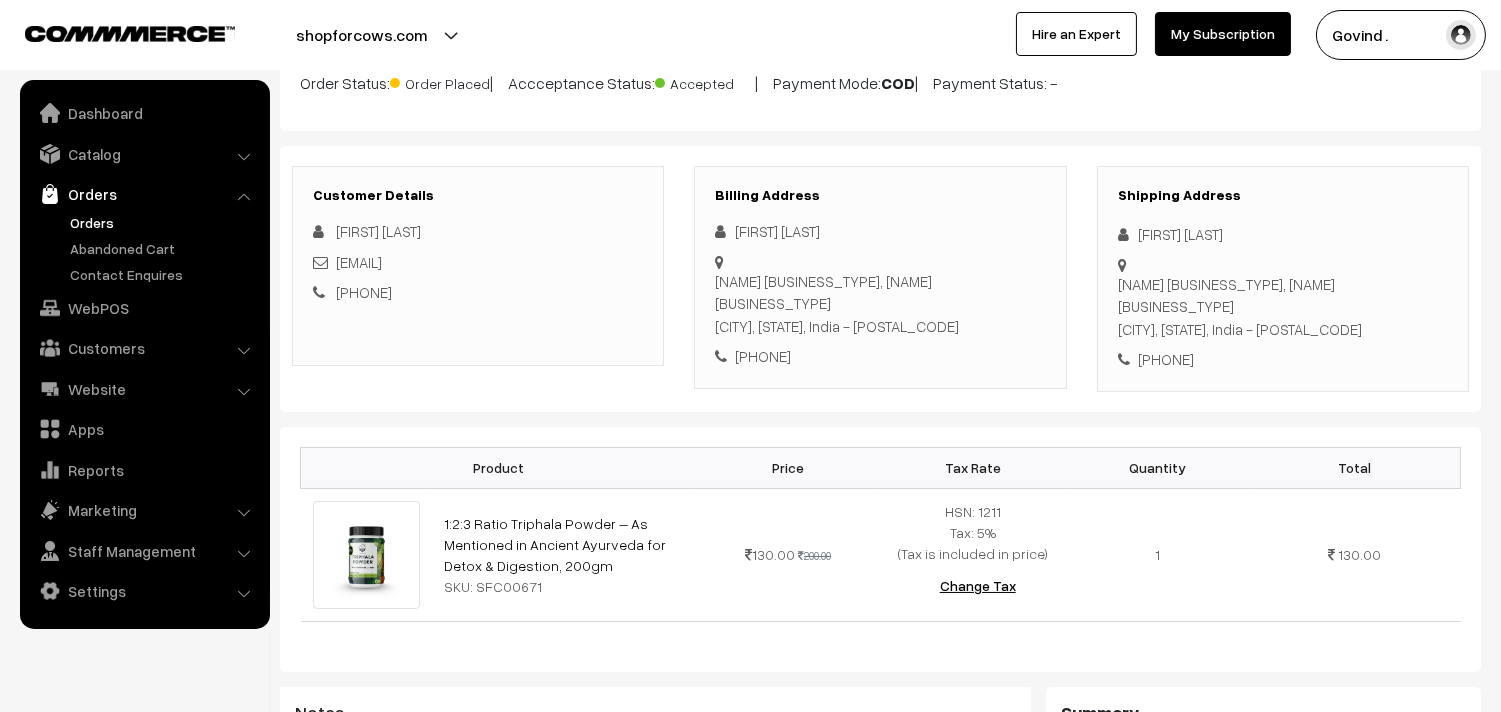 click on "Customer Details
Prince sao
princesahu.dgg@gmail.com
+91 8827210155" at bounding box center [478, 266] 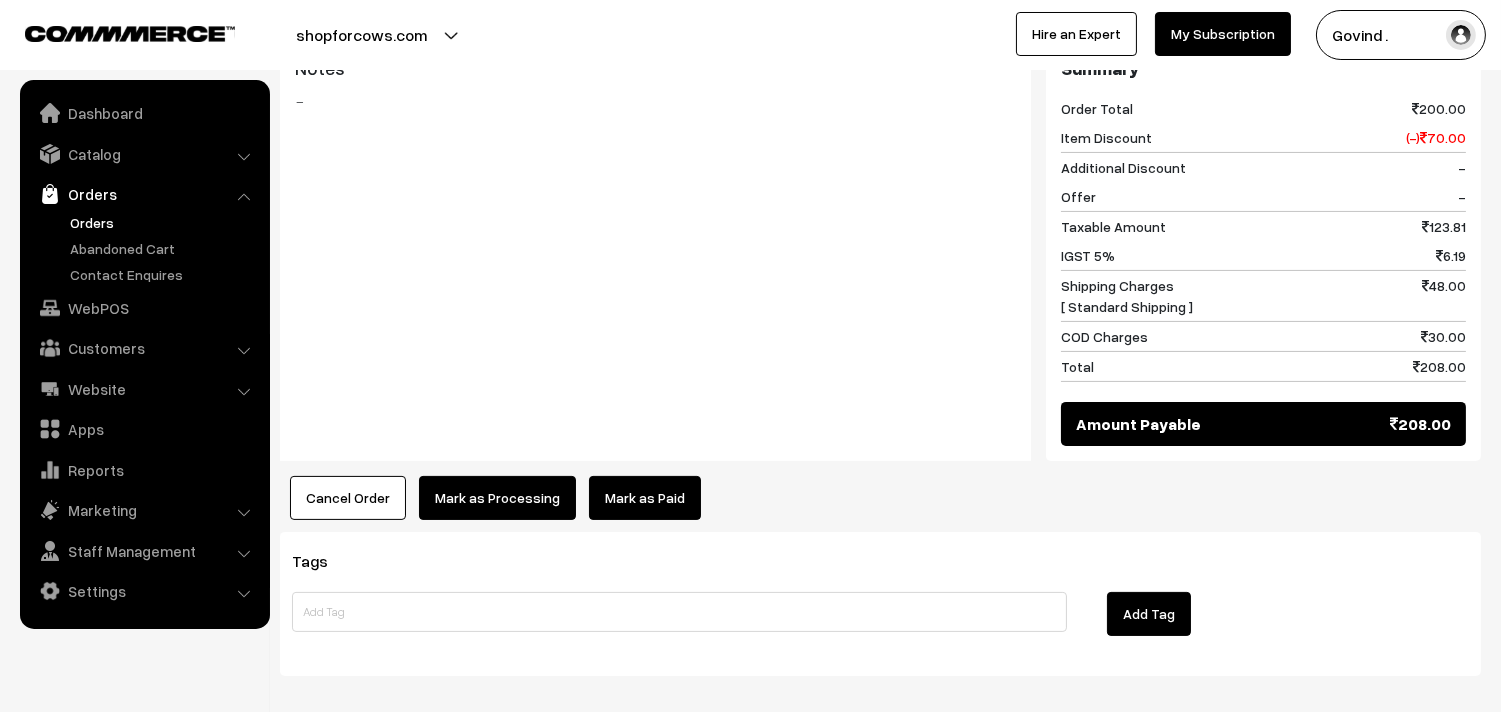scroll, scrollTop: 844, scrollLeft: 0, axis: vertical 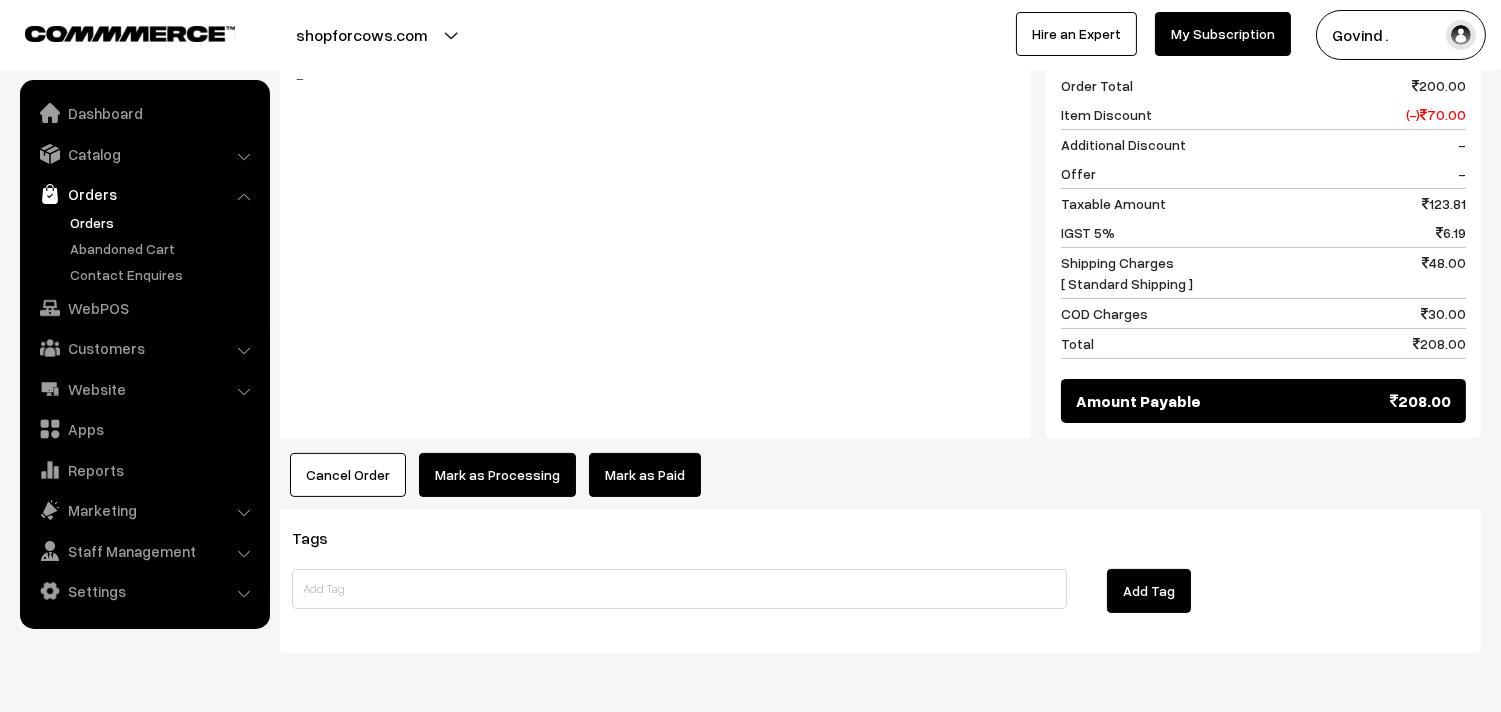 click on "Mark as Processing" at bounding box center [497, 475] 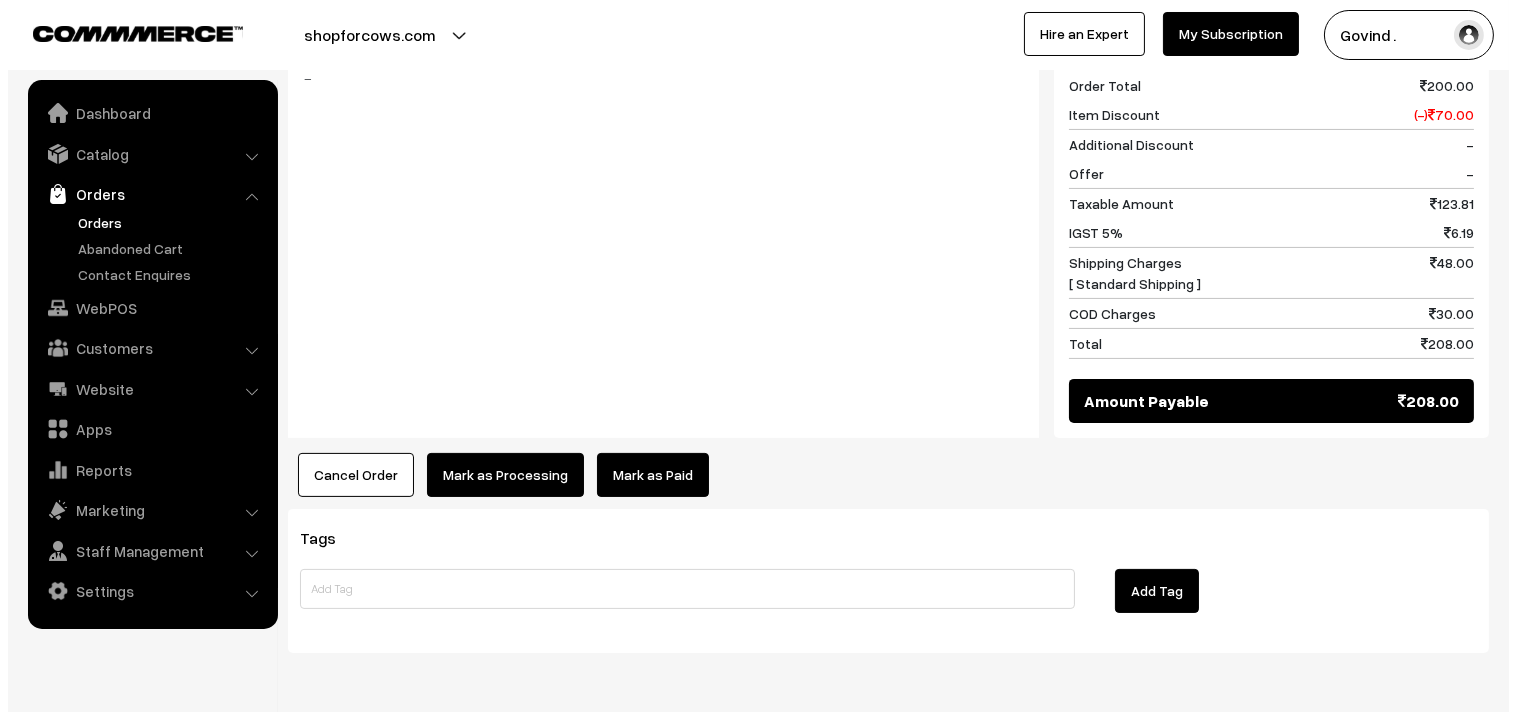 scroll, scrollTop: 845, scrollLeft: 0, axis: vertical 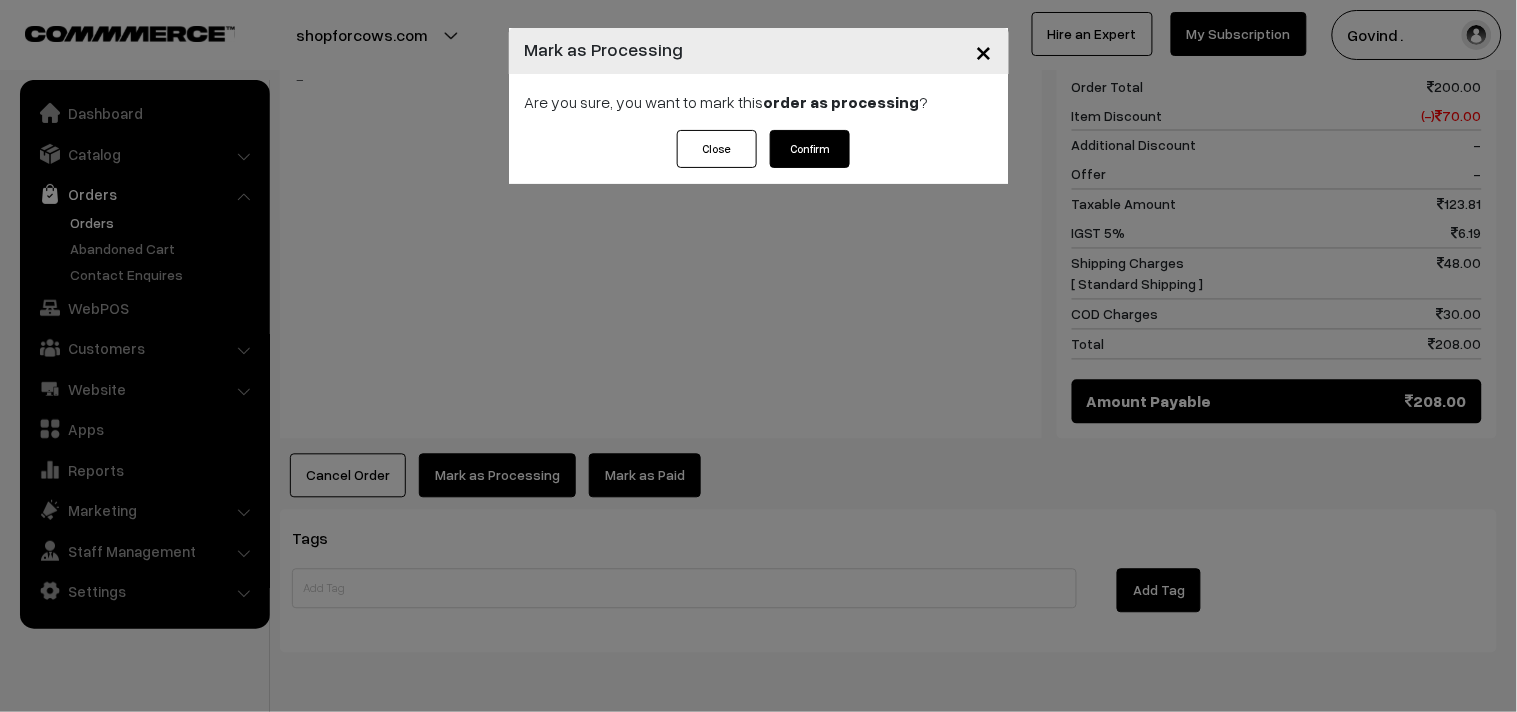 click on "Confirm" at bounding box center [810, 149] 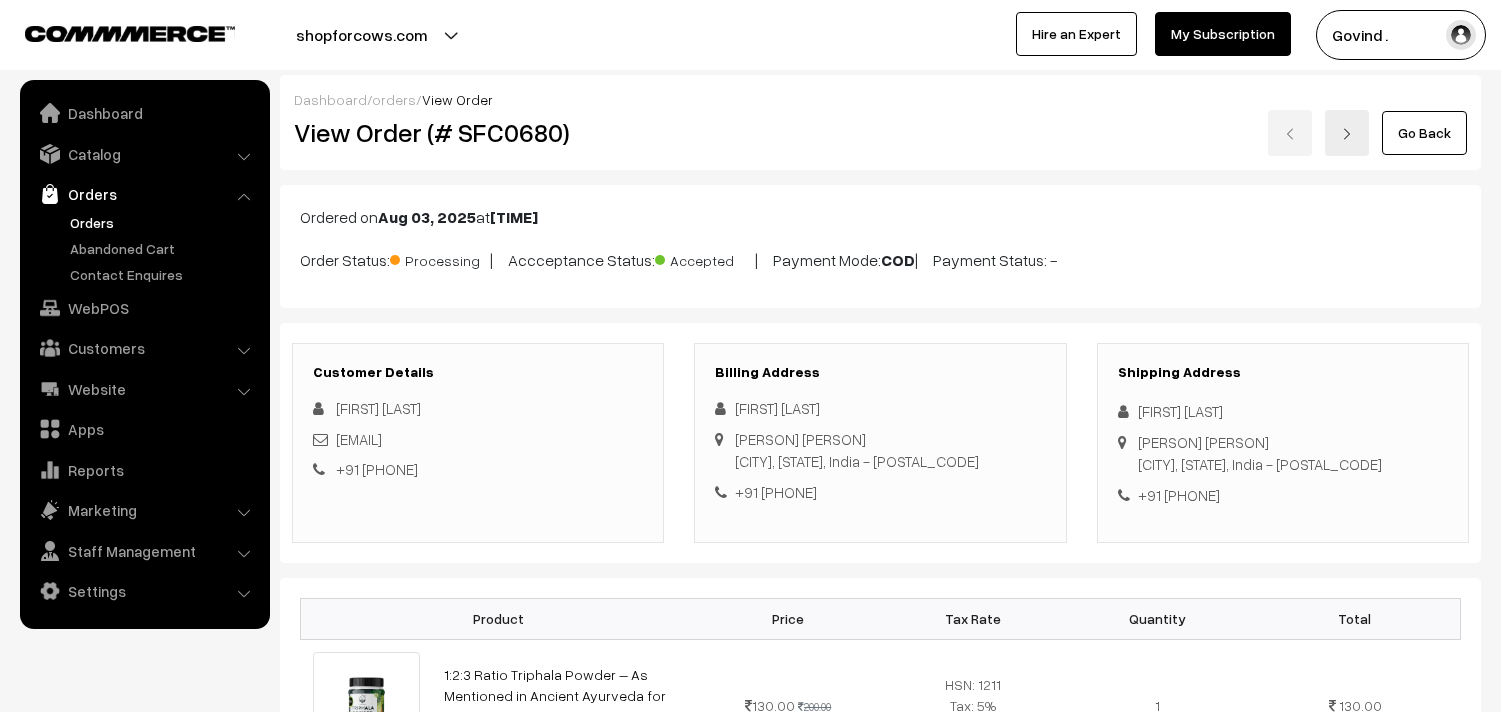 scroll, scrollTop: 0, scrollLeft: 0, axis: both 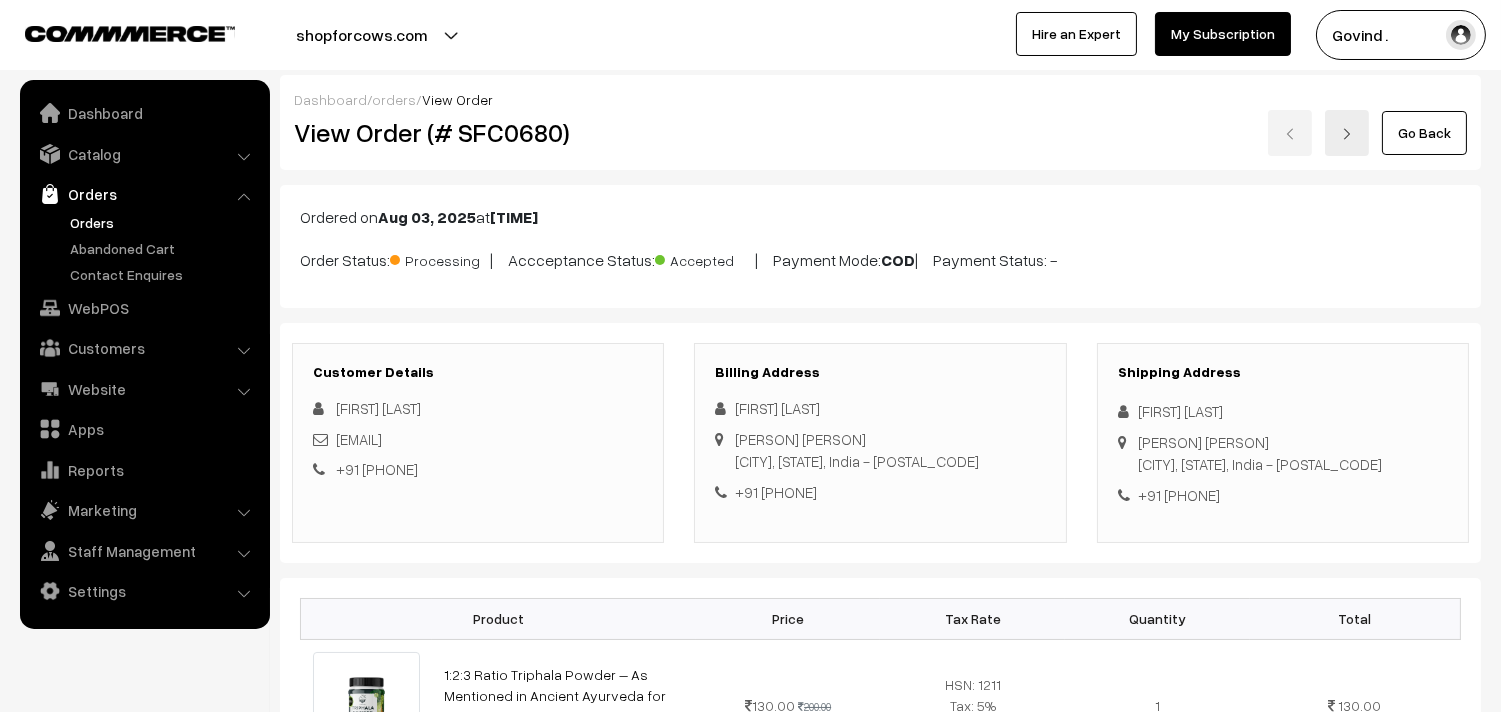 click on "Ordered on  [DATE]  at  [TIME]
Order Status:
Processing
|
Accceptance Status:
Accepted
|
Payment Mode:
COD
|
Payment Status:
-" at bounding box center (880, 246) 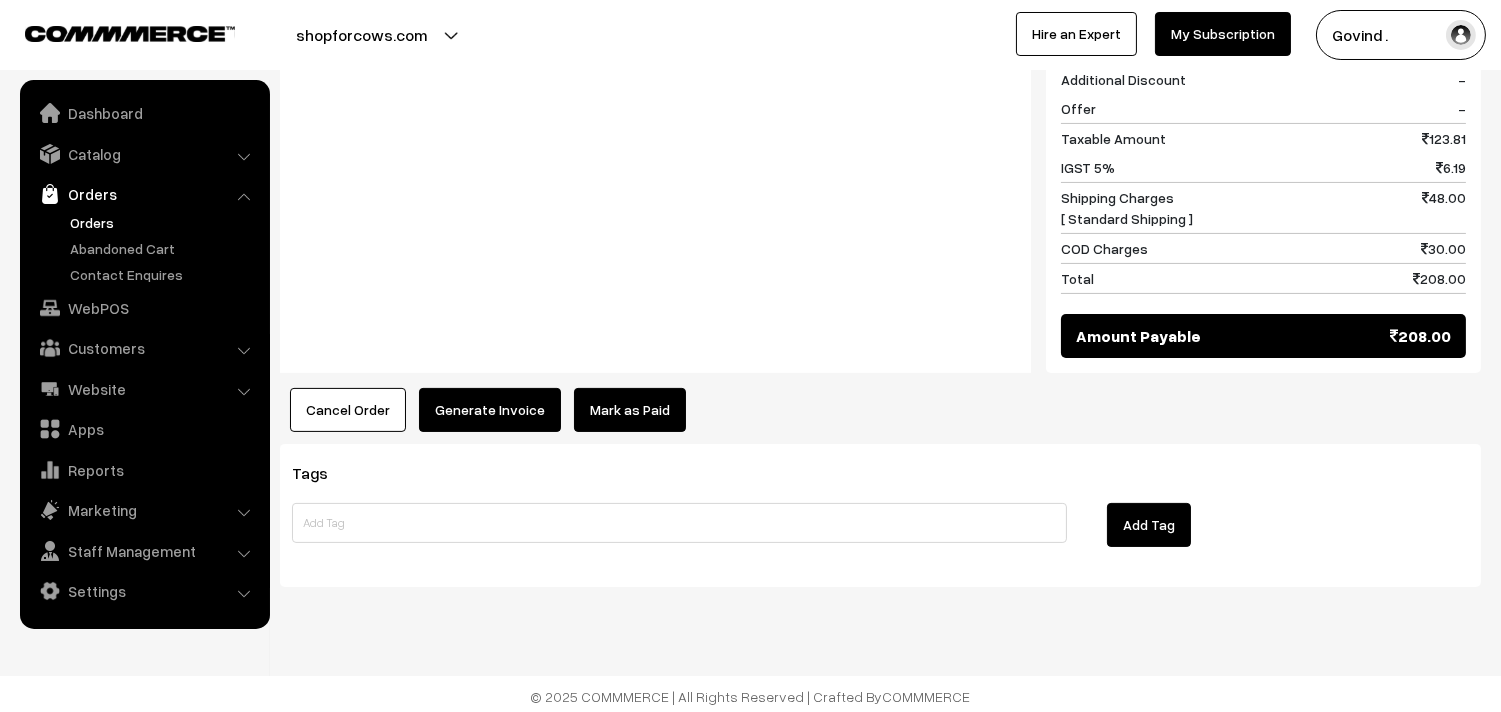 scroll, scrollTop: 888, scrollLeft: 0, axis: vertical 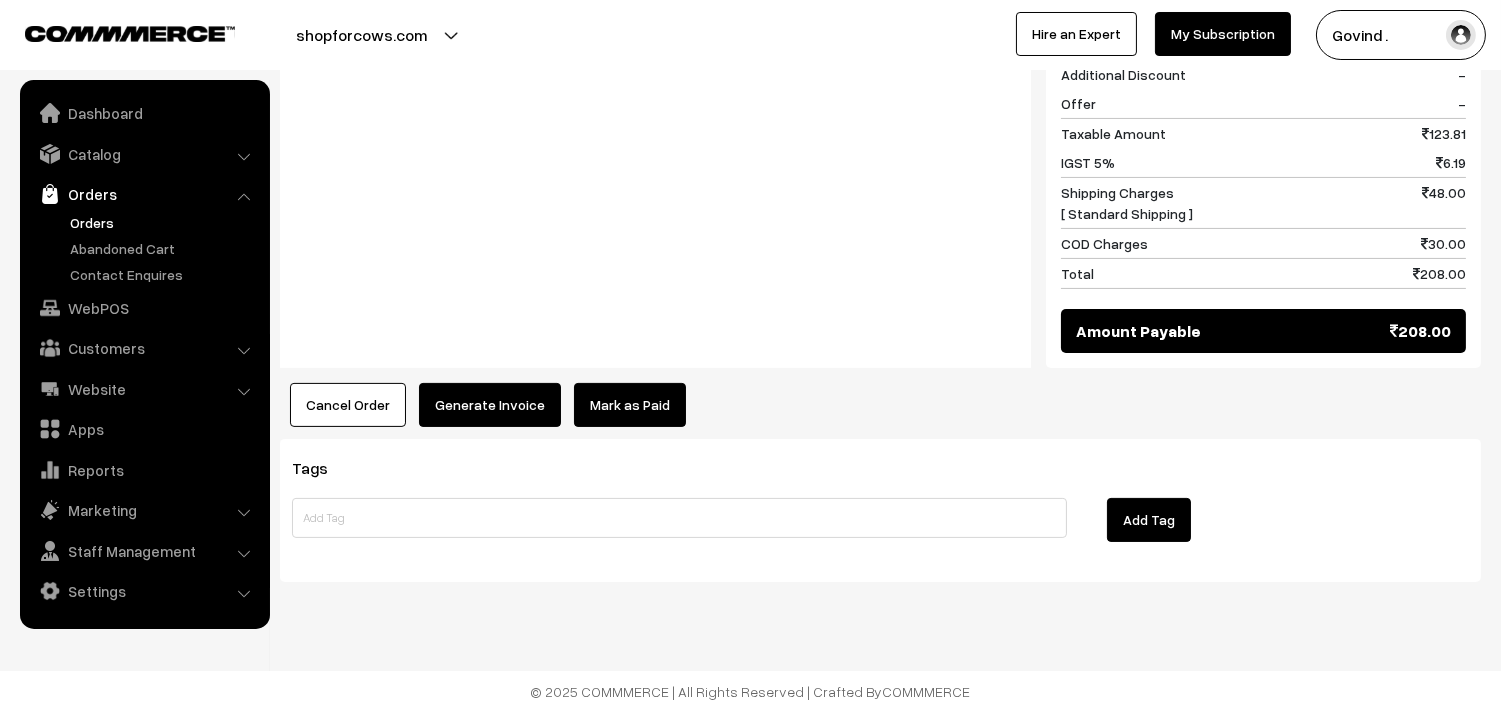 click on "Generate Invoice" at bounding box center (490, 405) 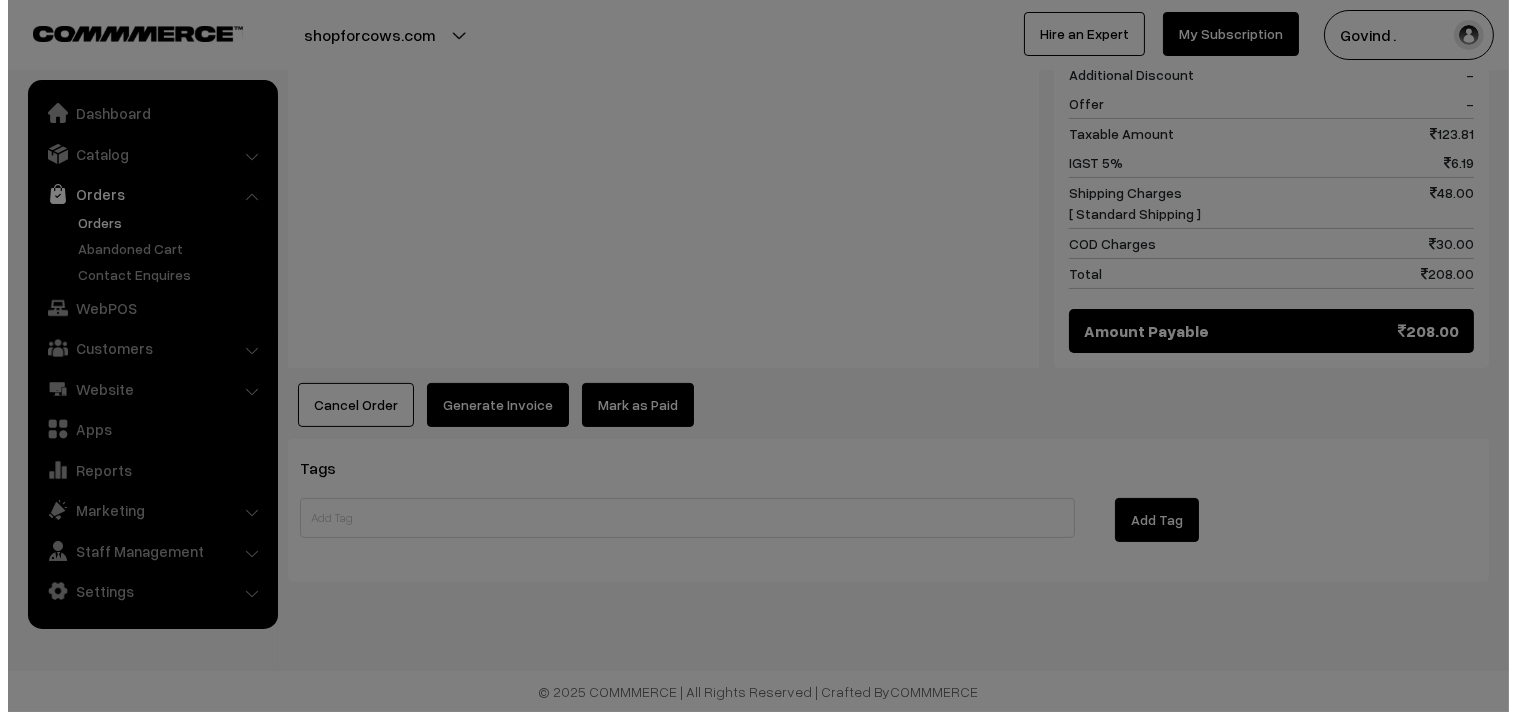 scroll, scrollTop: 891, scrollLeft: 0, axis: vertical 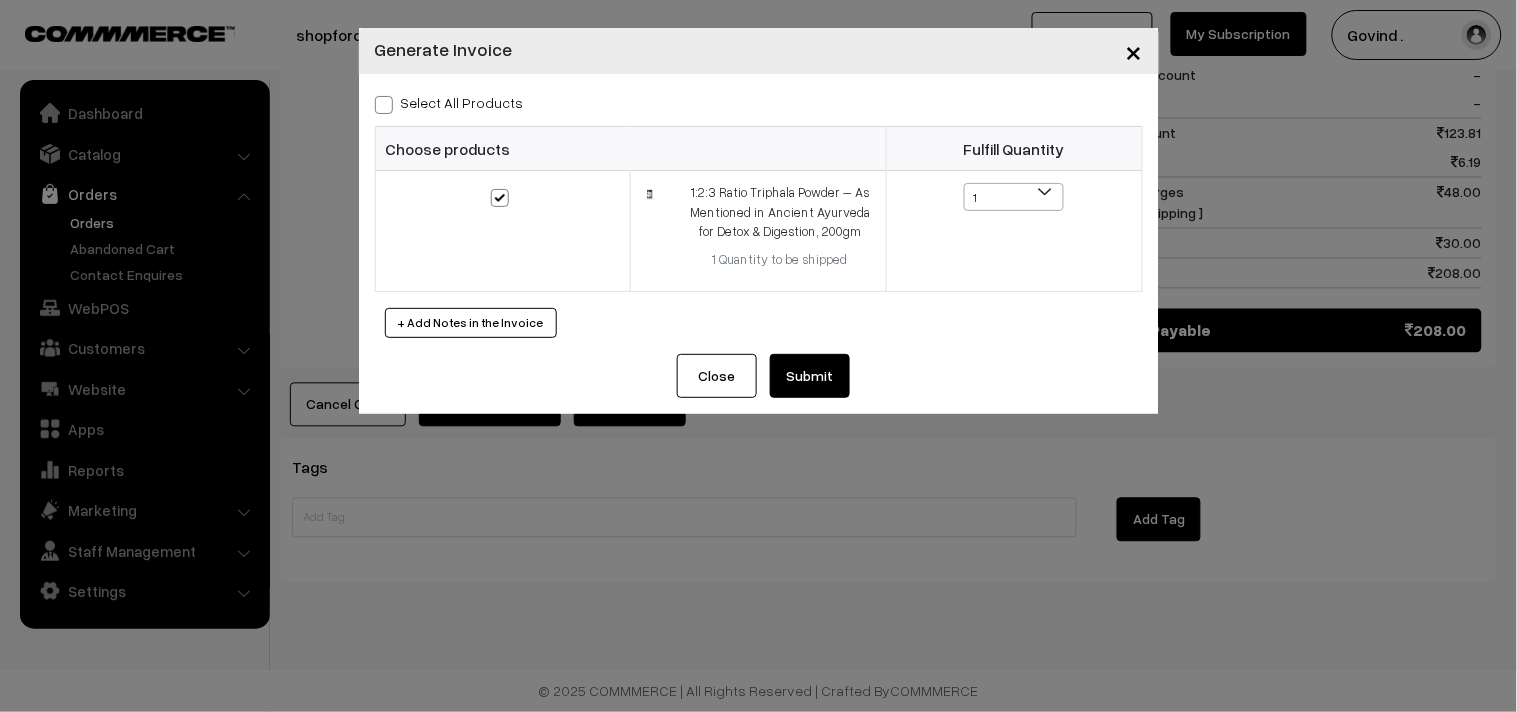 click at bounding box center [384, 105] 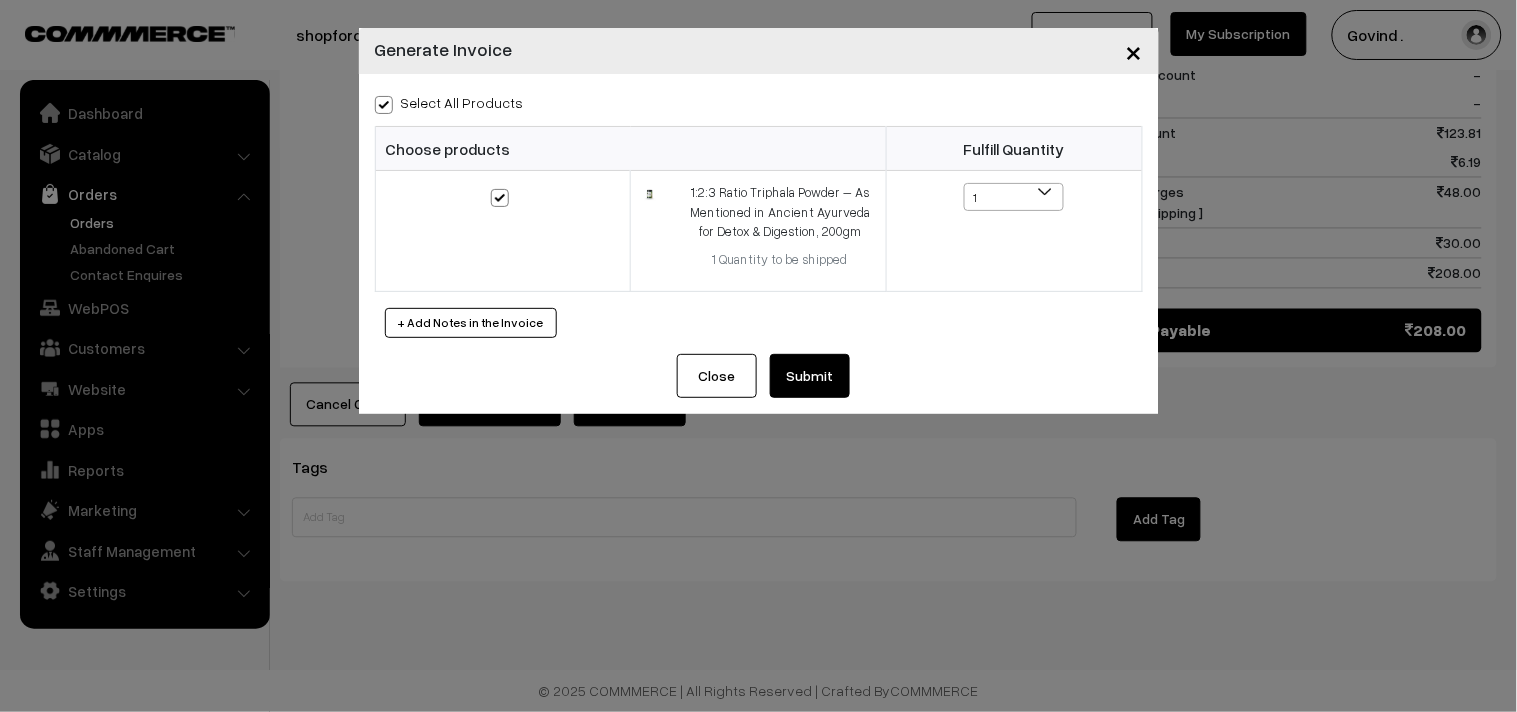 click on "Submit" at bounding box center (810, 376) 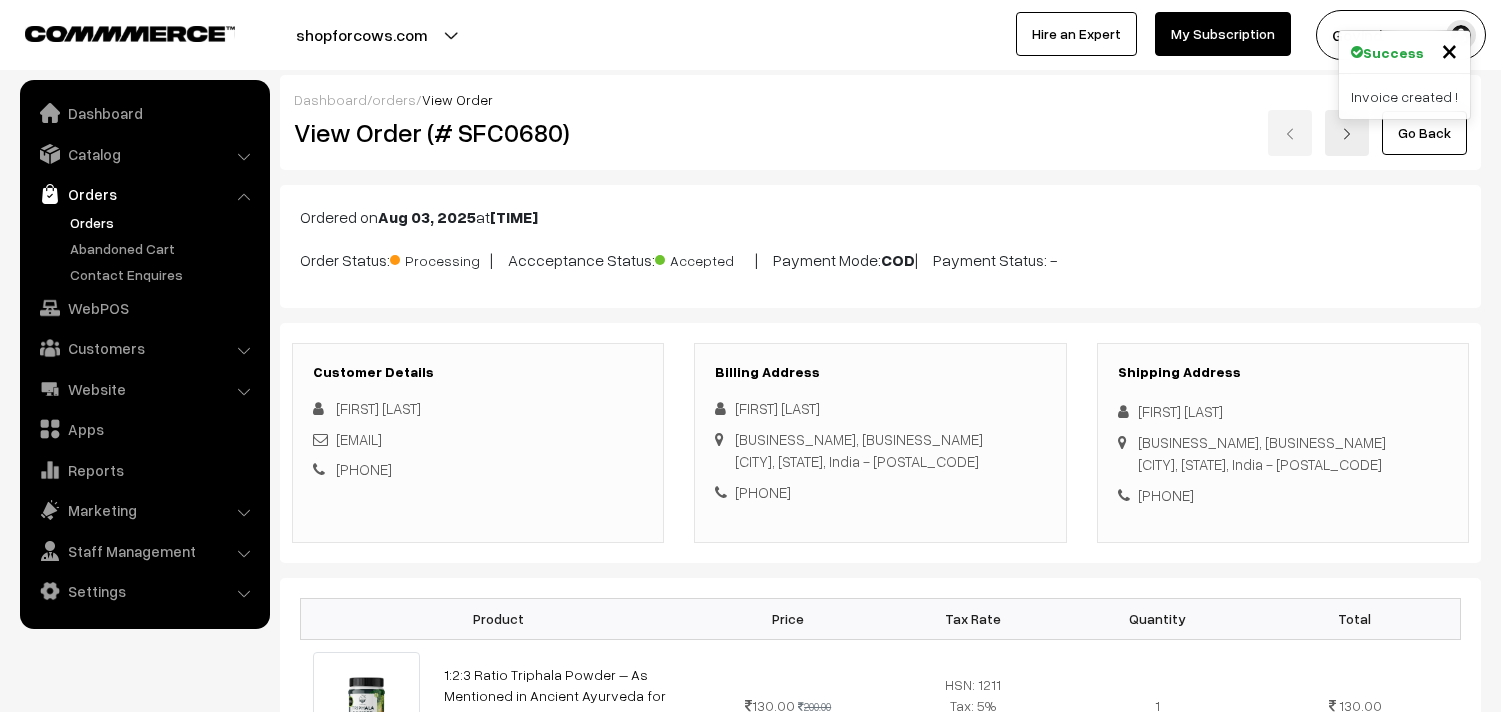 scroll, scrollTop: 886, scrollLeft: 0, axis: vertical 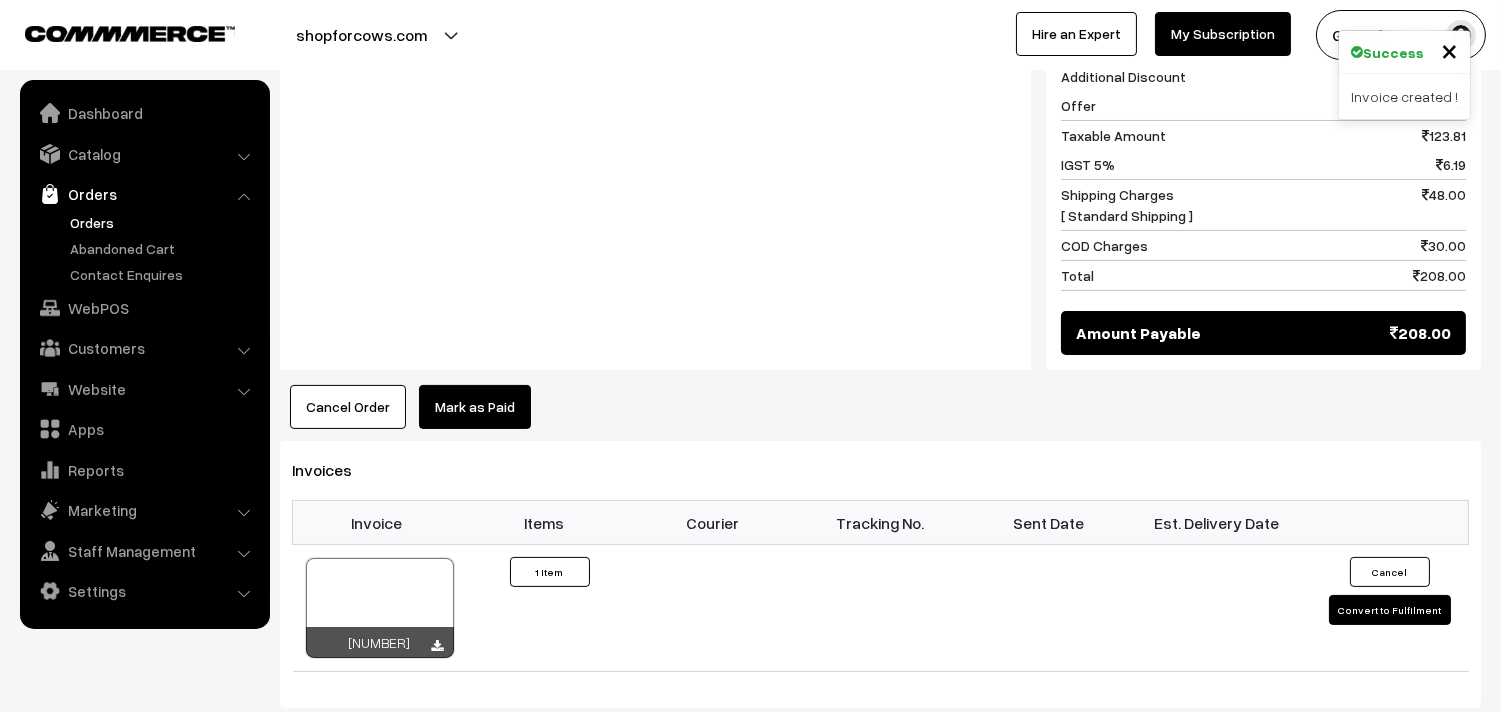 click on "Cancel Order
×
Cancel Order
Are you sure, you want to cancel this order?
Close
Confirm
Mark as Paid × Close" at bounding box center [880, 407] 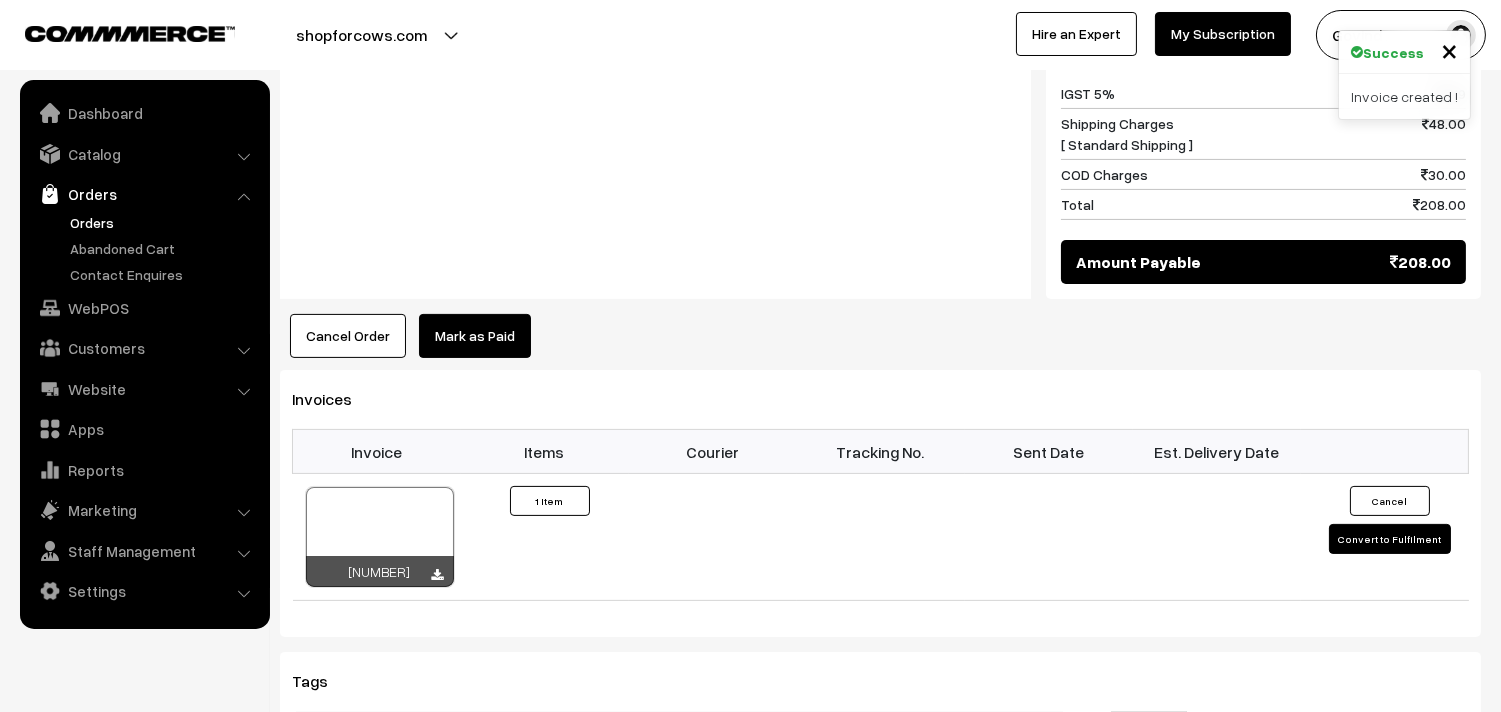scroll, scrollTop: 997, scrollLeft: 0, axis: vertical 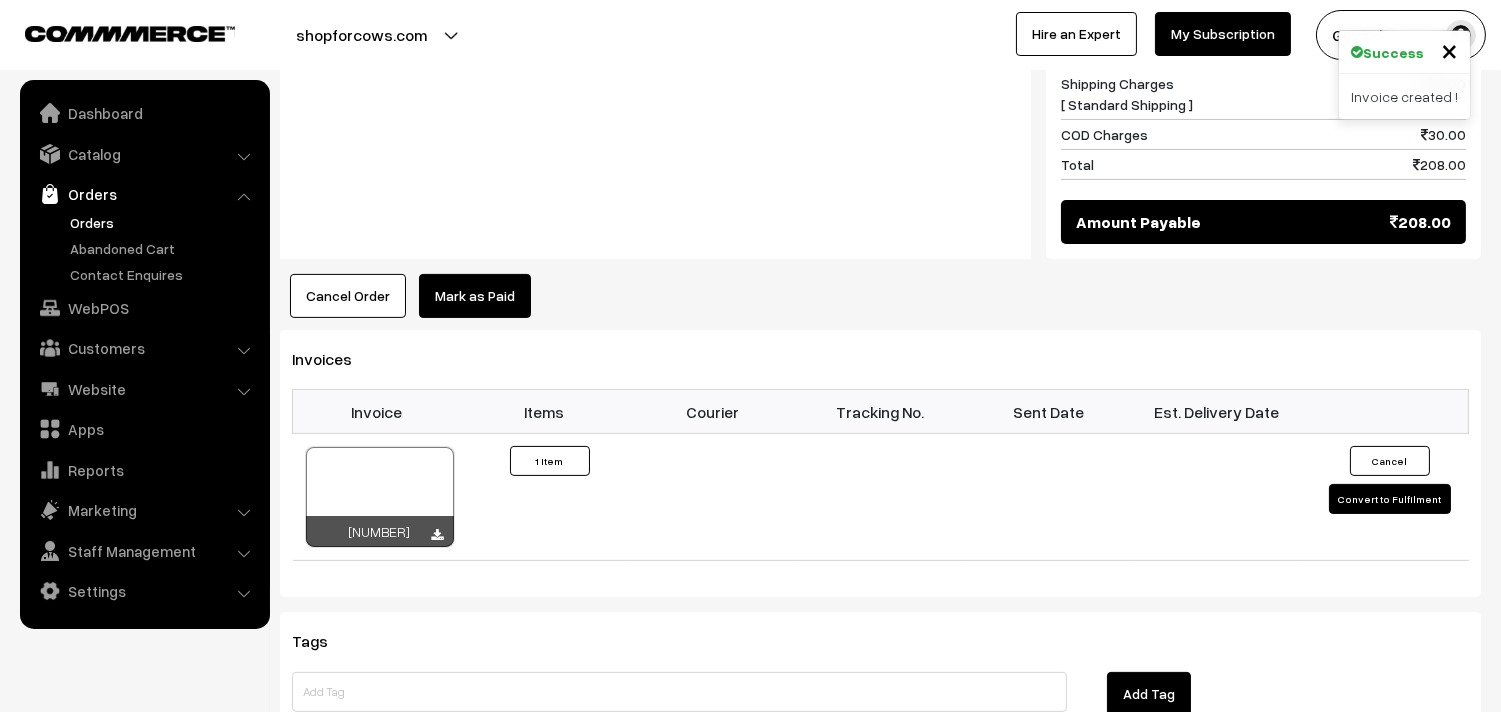 click on "Tracking No." at bounding box center [881, 412] 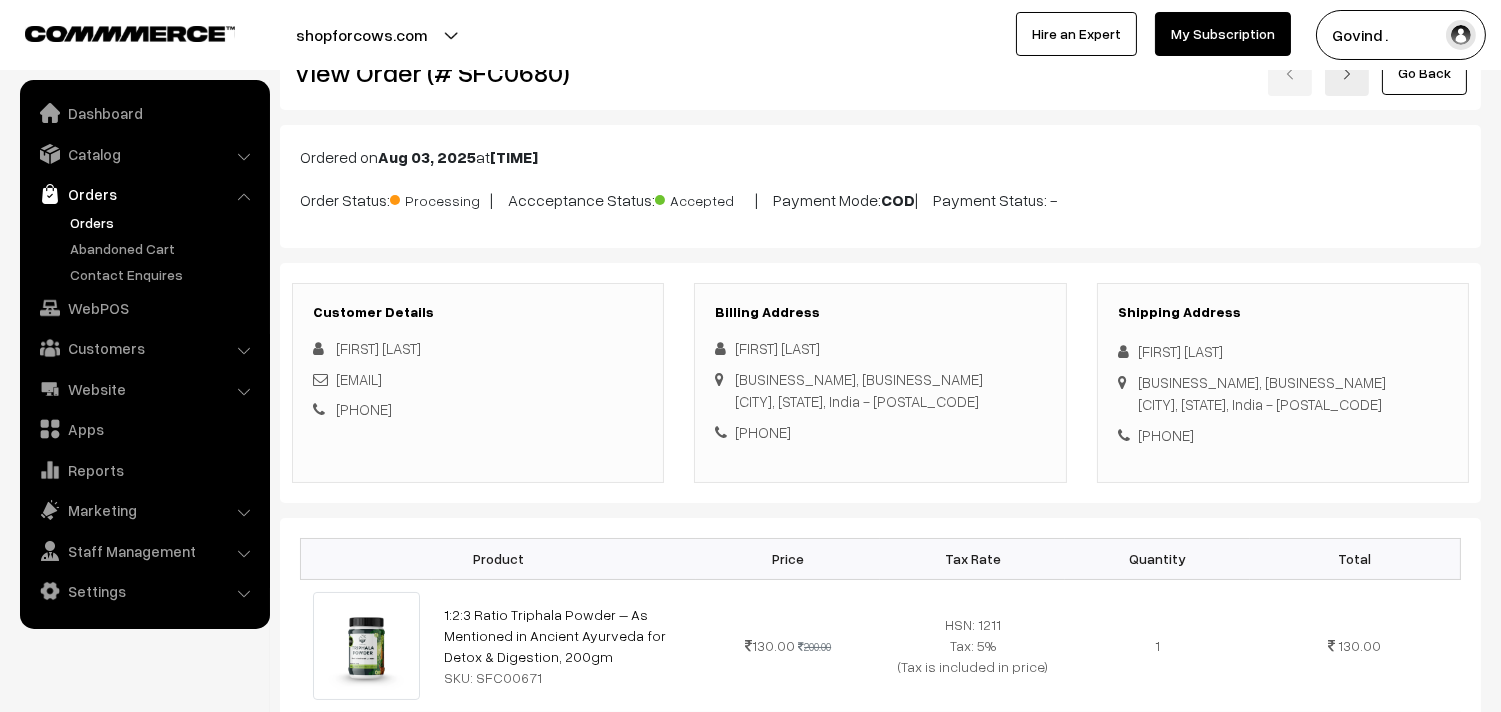 scroll, scrollTop: 0, scrollLeft: 0, axis: both 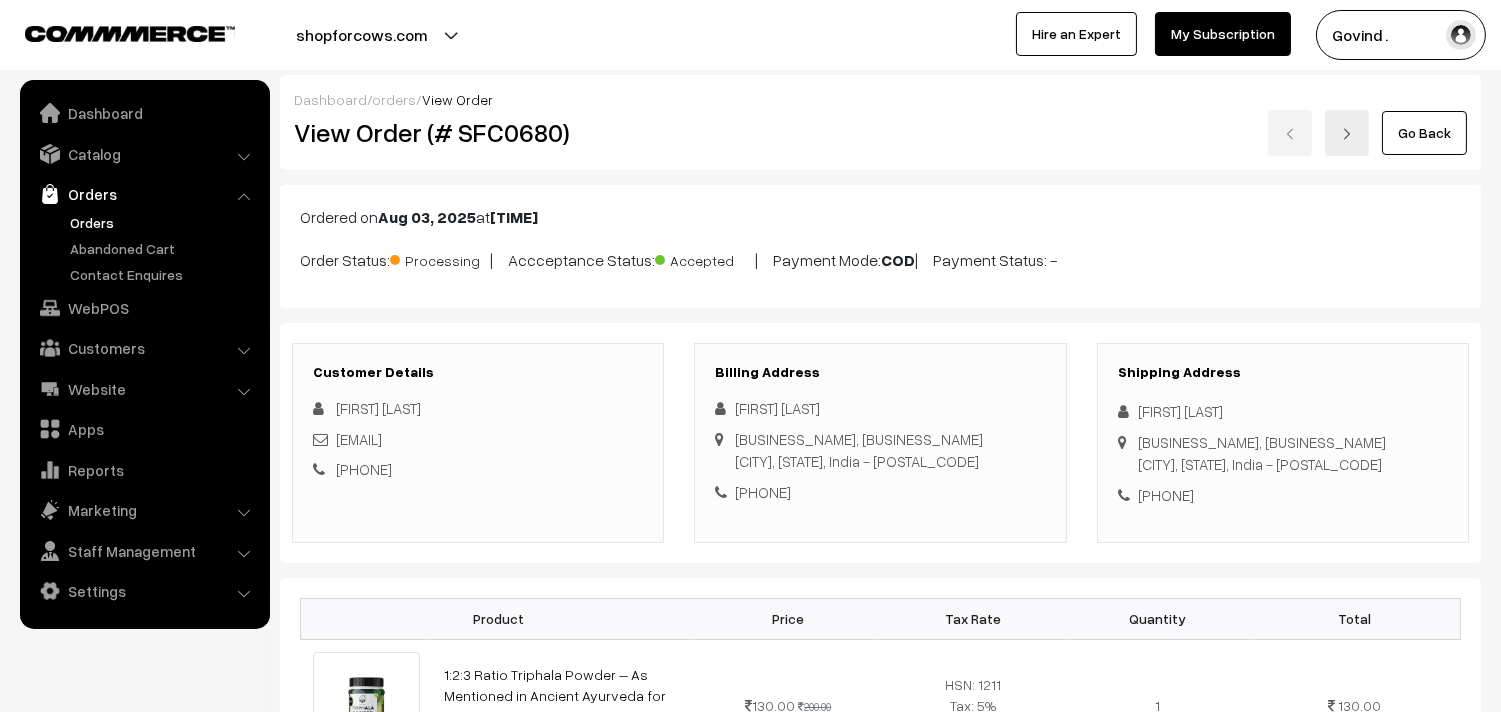 click on "Go Back" at bounding box center [1424, 133] 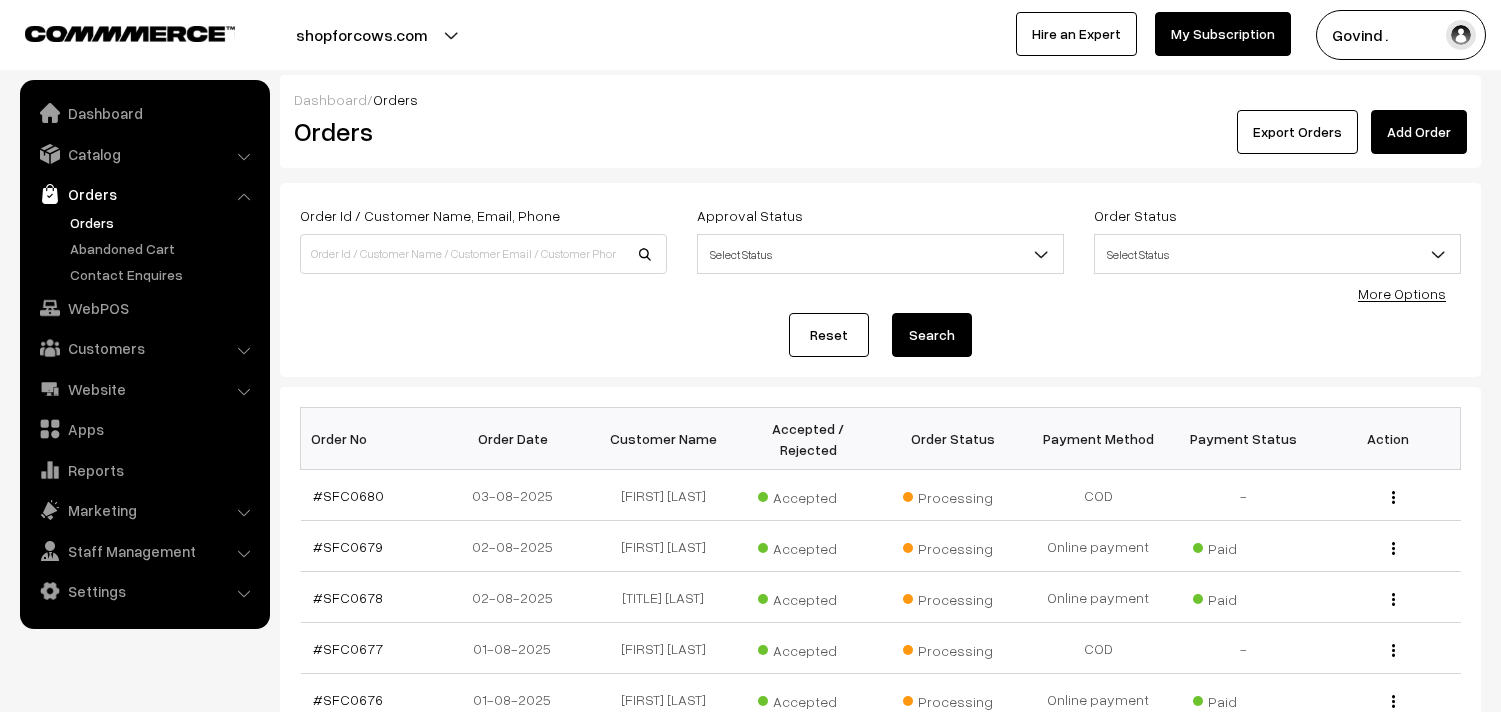 scroll, scrollTop: 0, scrollLeft: 0, axis: both 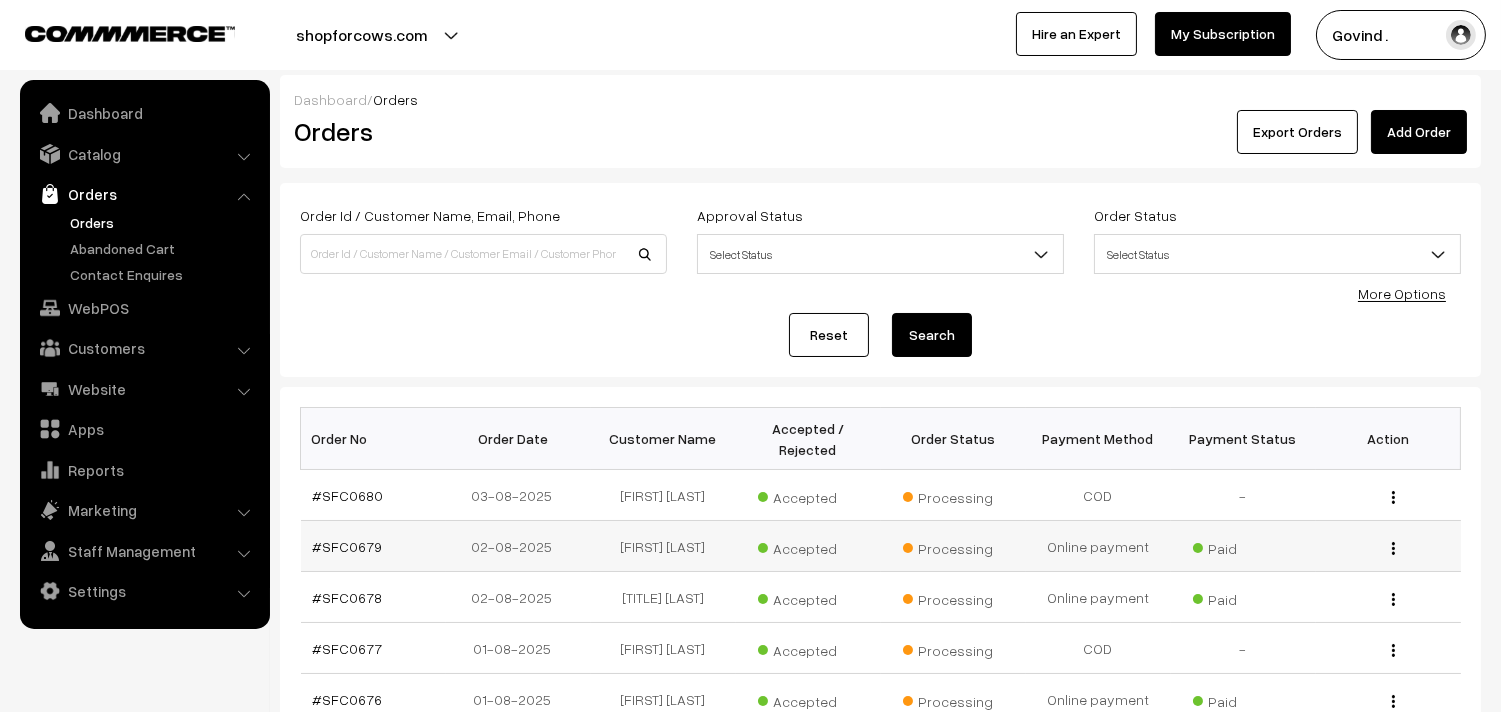 click at bounding box center (1393, 548) 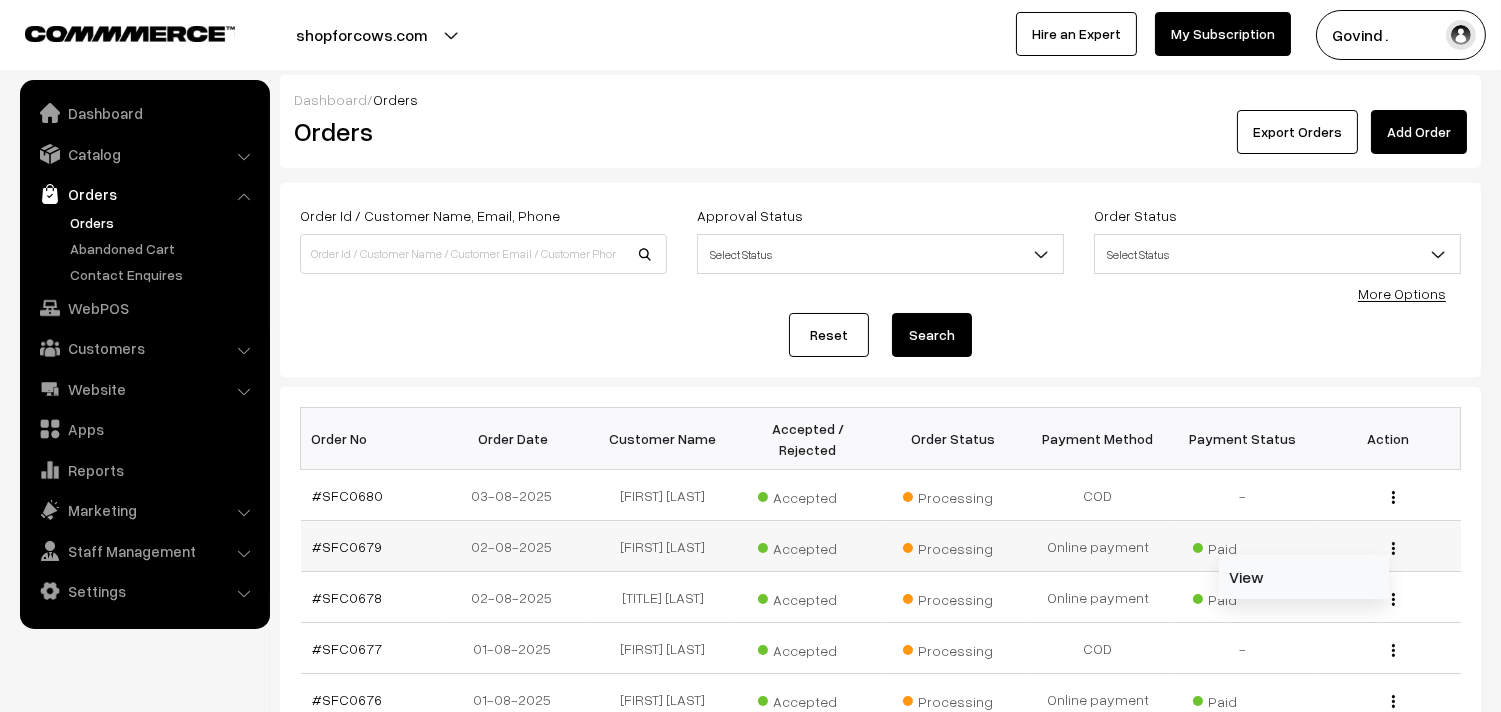 click on "View" at bounding box center (1304, 577) 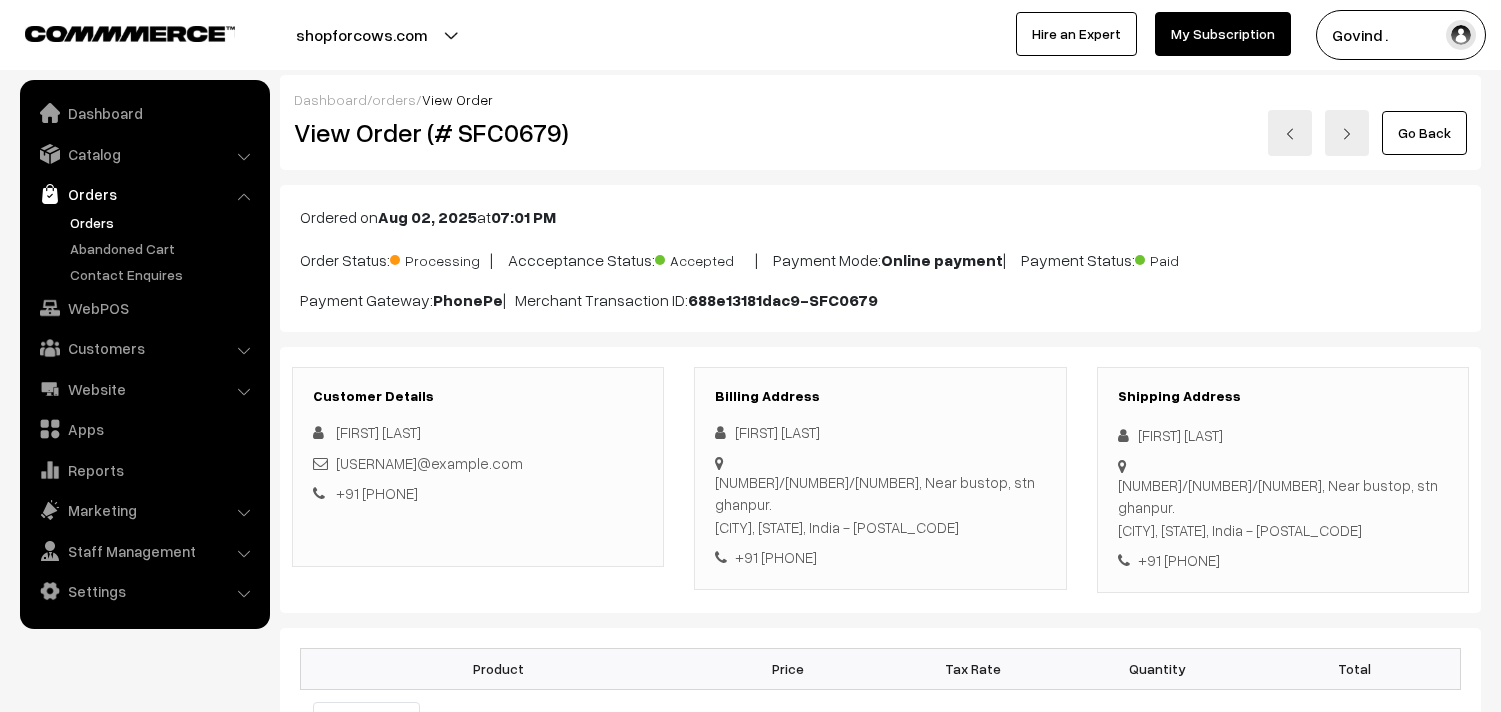 scroll, scrollTop: 0, scrollLeft: 0, axis: both 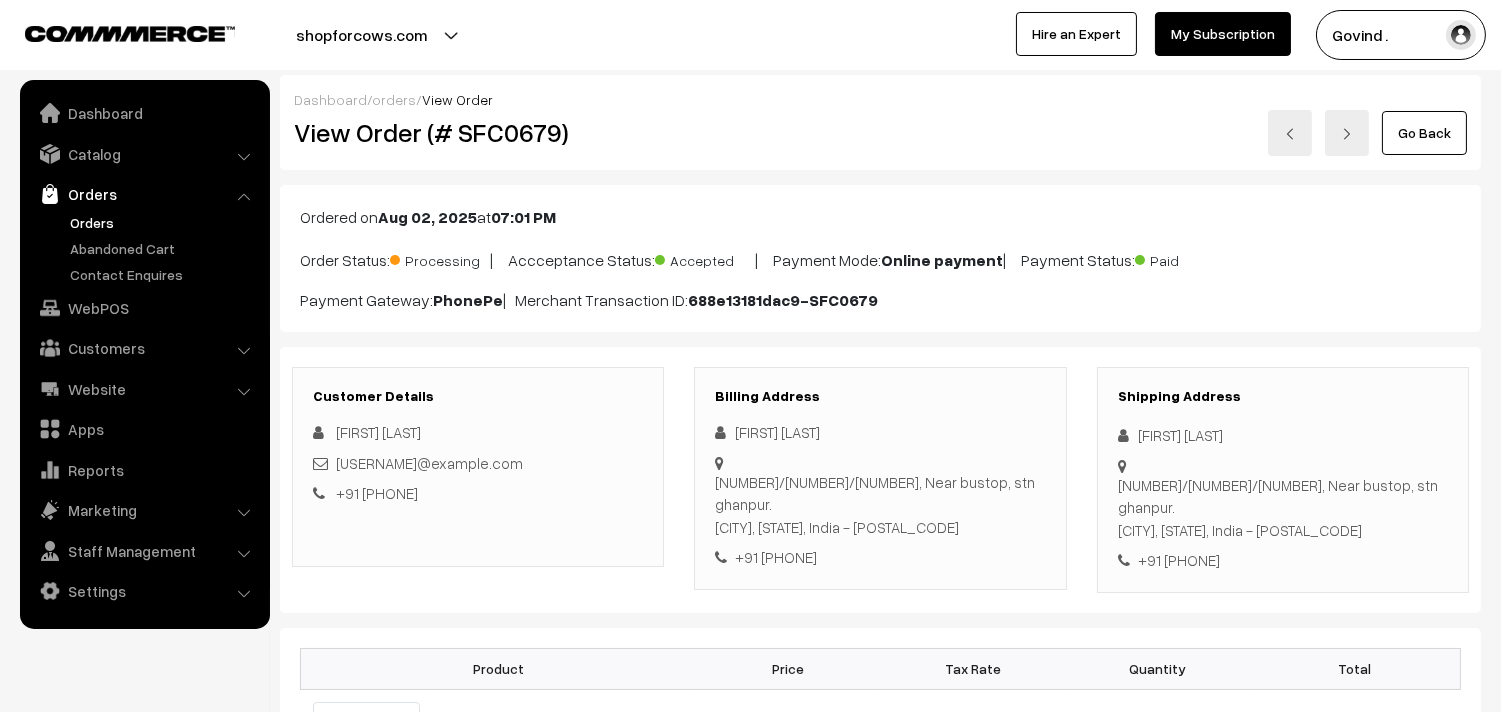 drag, startPoint x: 1134, startPoint y: 436, endPoint x: 1283, endPoint y: 426, distance: 149.33519 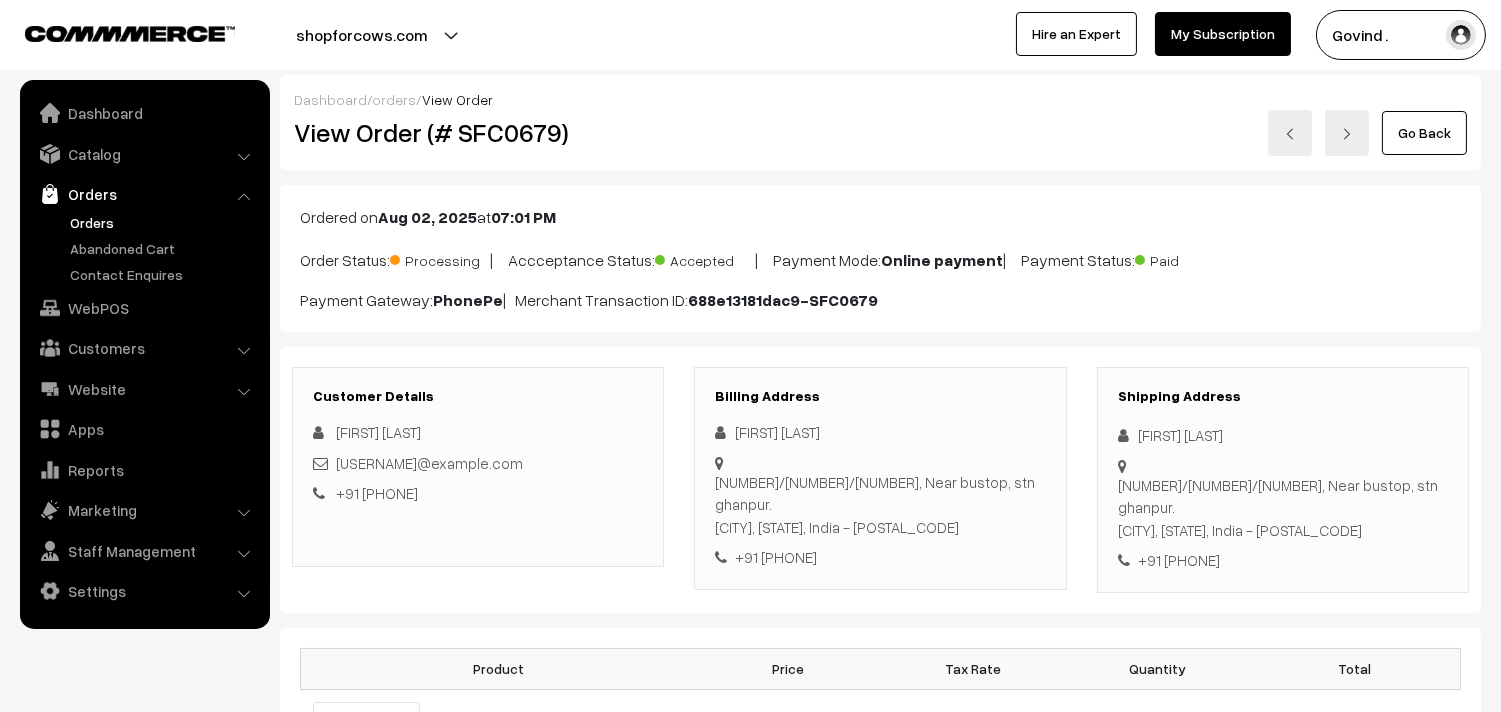 copy on "8106633424" 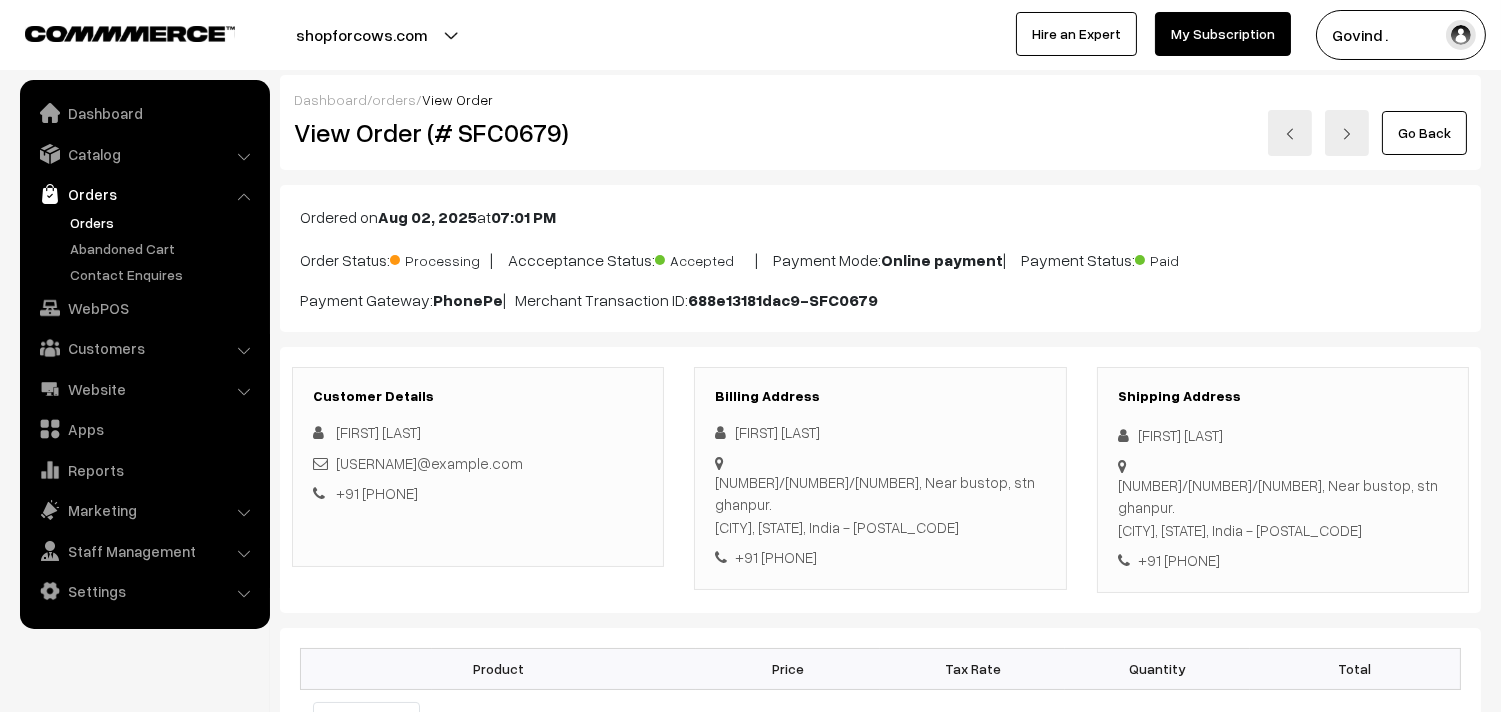copy on "506144" 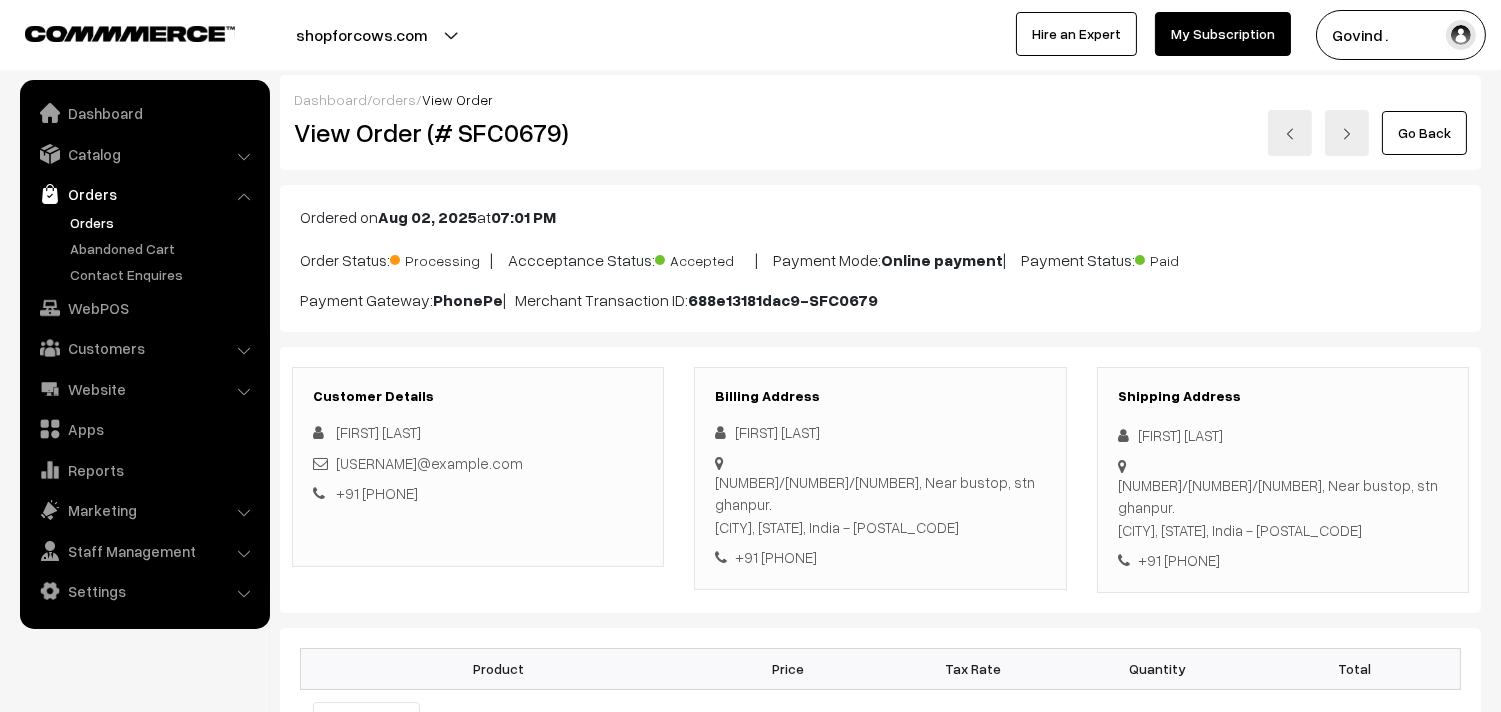 click on "Shipping Address
Raviteja Chenna
5-1/1-E, Near bustop, stn ghanpur.
Warangal,                                 Telangana,  India                                 - 506144
+91 8106633424" at bounding box center [1283, 480] 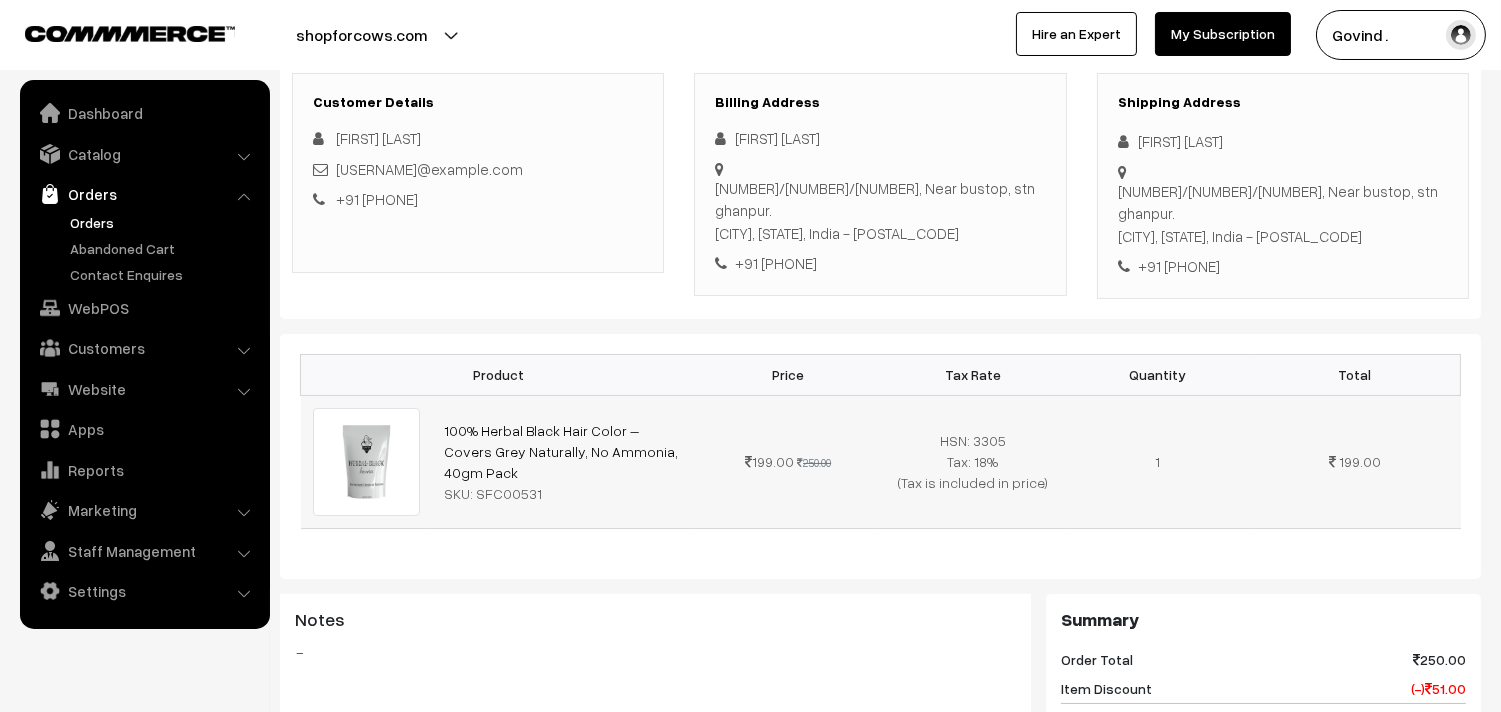 scroll, scrollTop: 333, scrollLeft: 0, axis: vertical 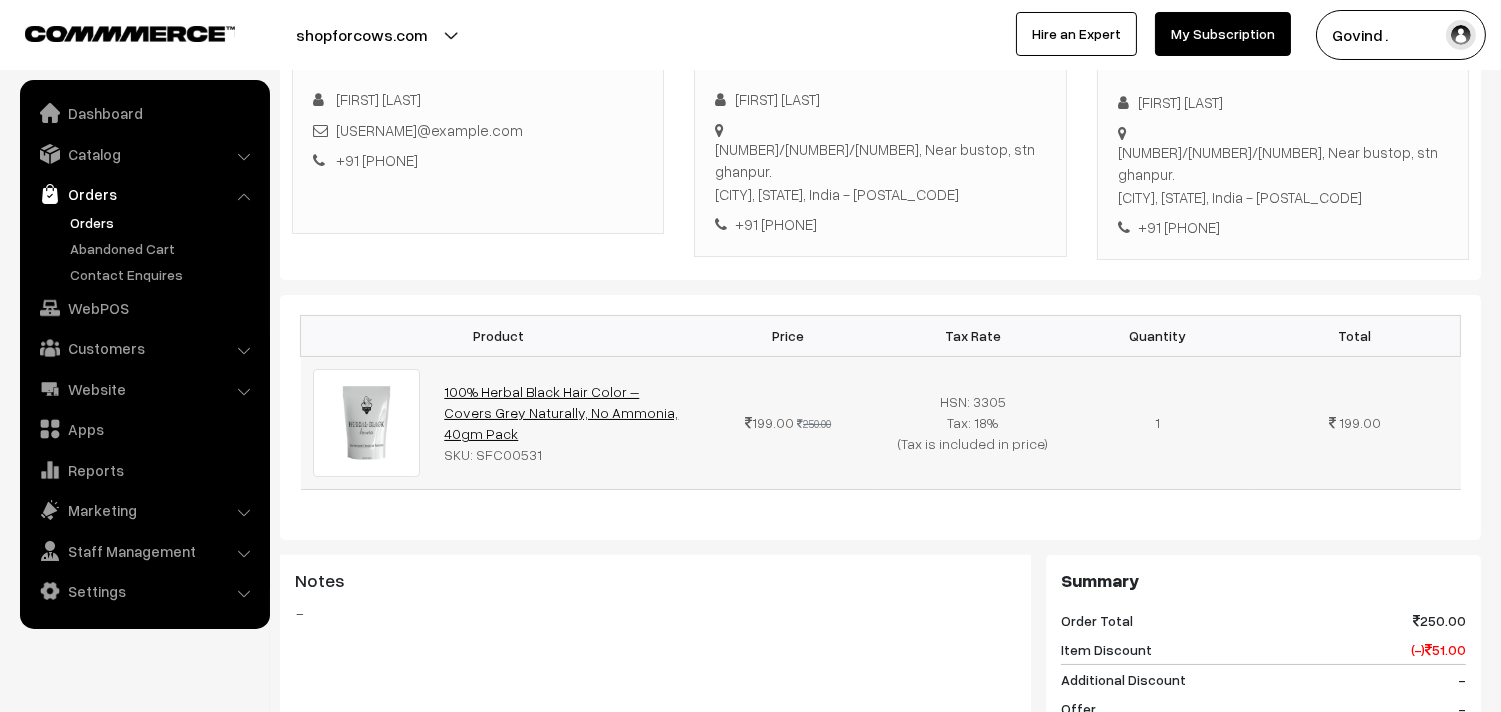 drag, startPoint x: 682, startPoint y: 397, endPoint x: 554, endPoint y: 387, distance: 128.39003 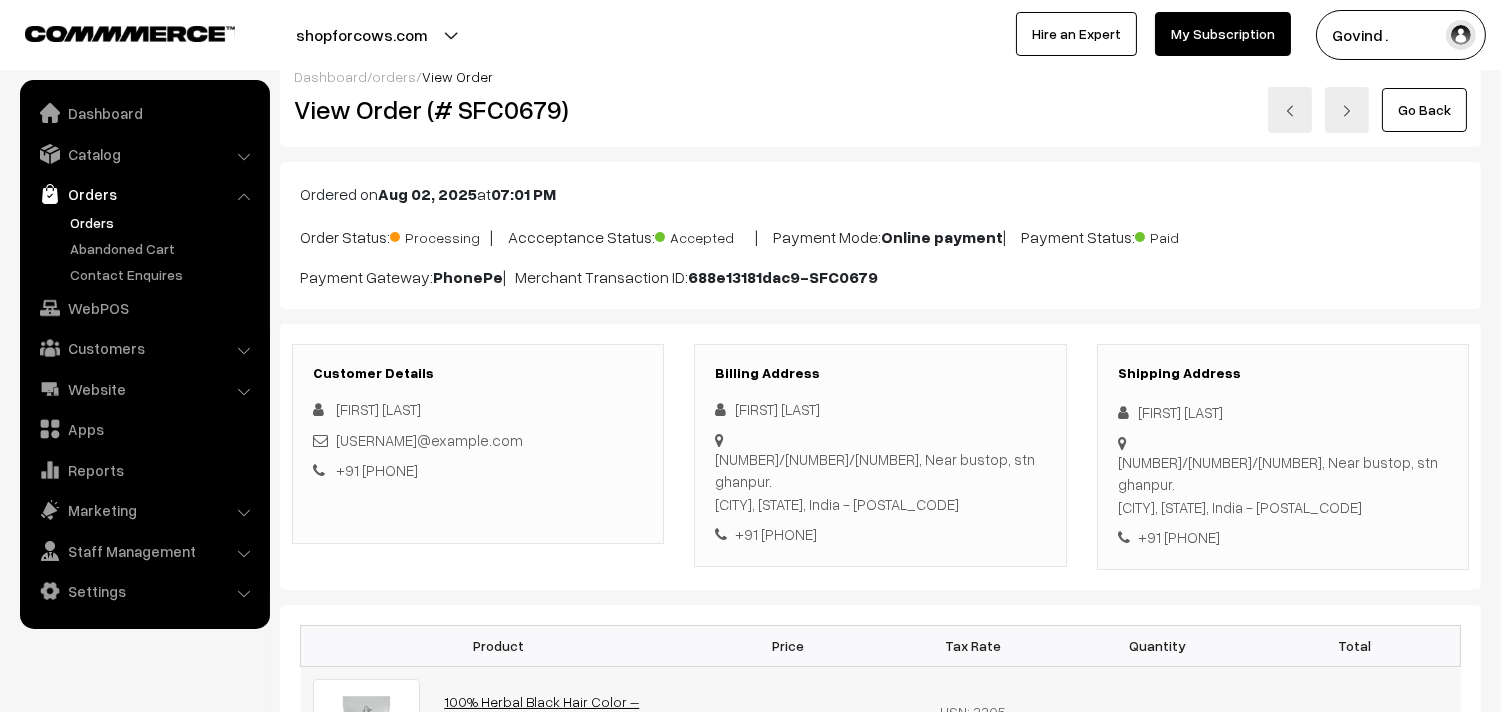 scroll, scrollTop: 0, scrollLeft: 0, axis: both 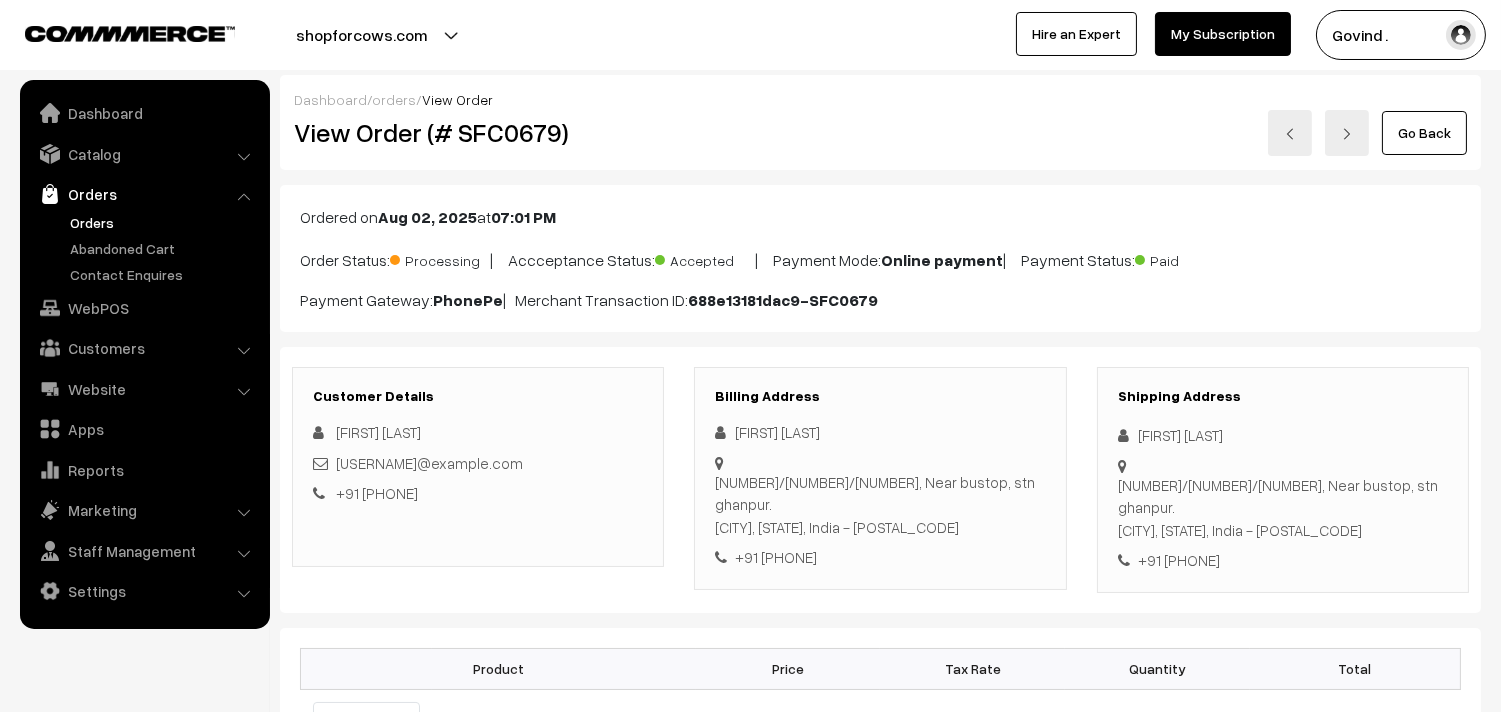 click on "Go Back" at bounding box center (1424, 133) 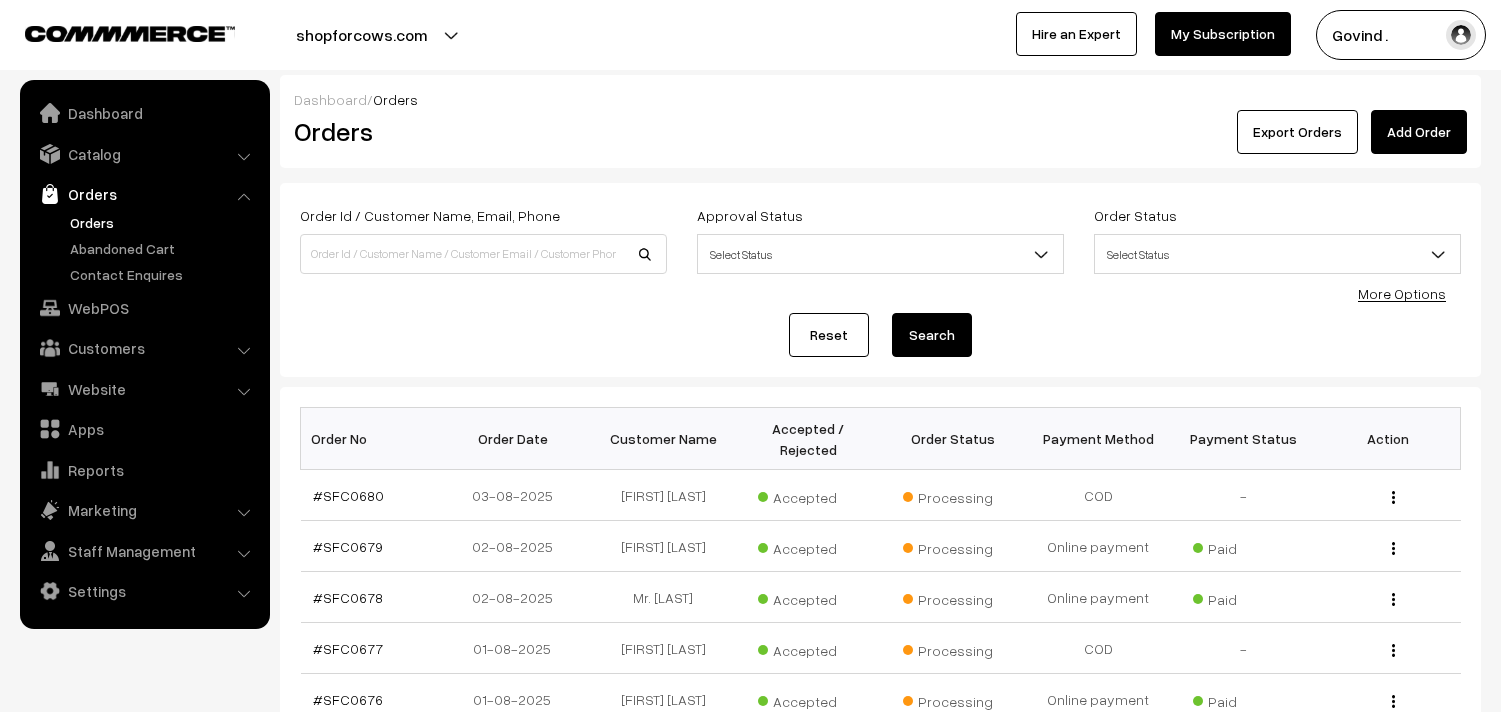 scroll, scrollTop: 0, scrollLeft: 0, axis: both 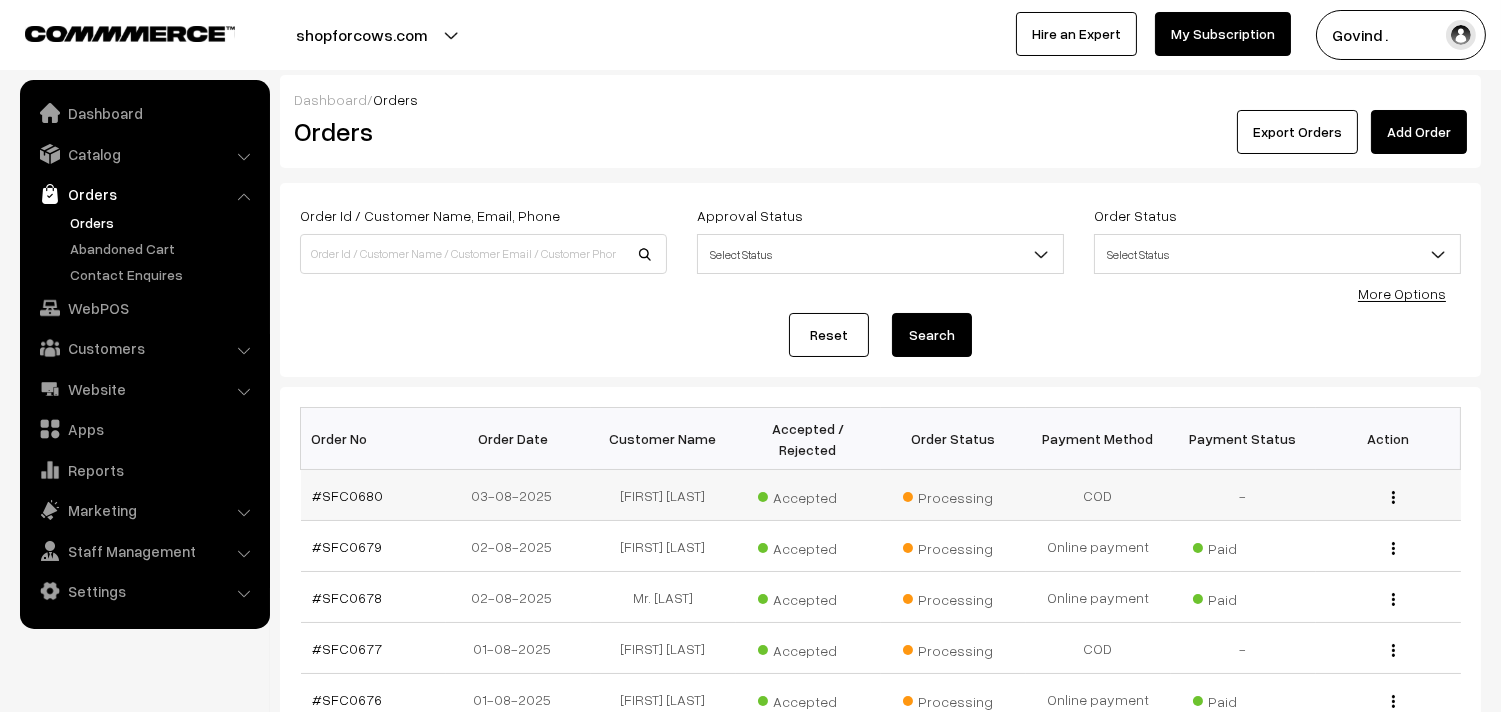 click at bounding box center (1393, 497) 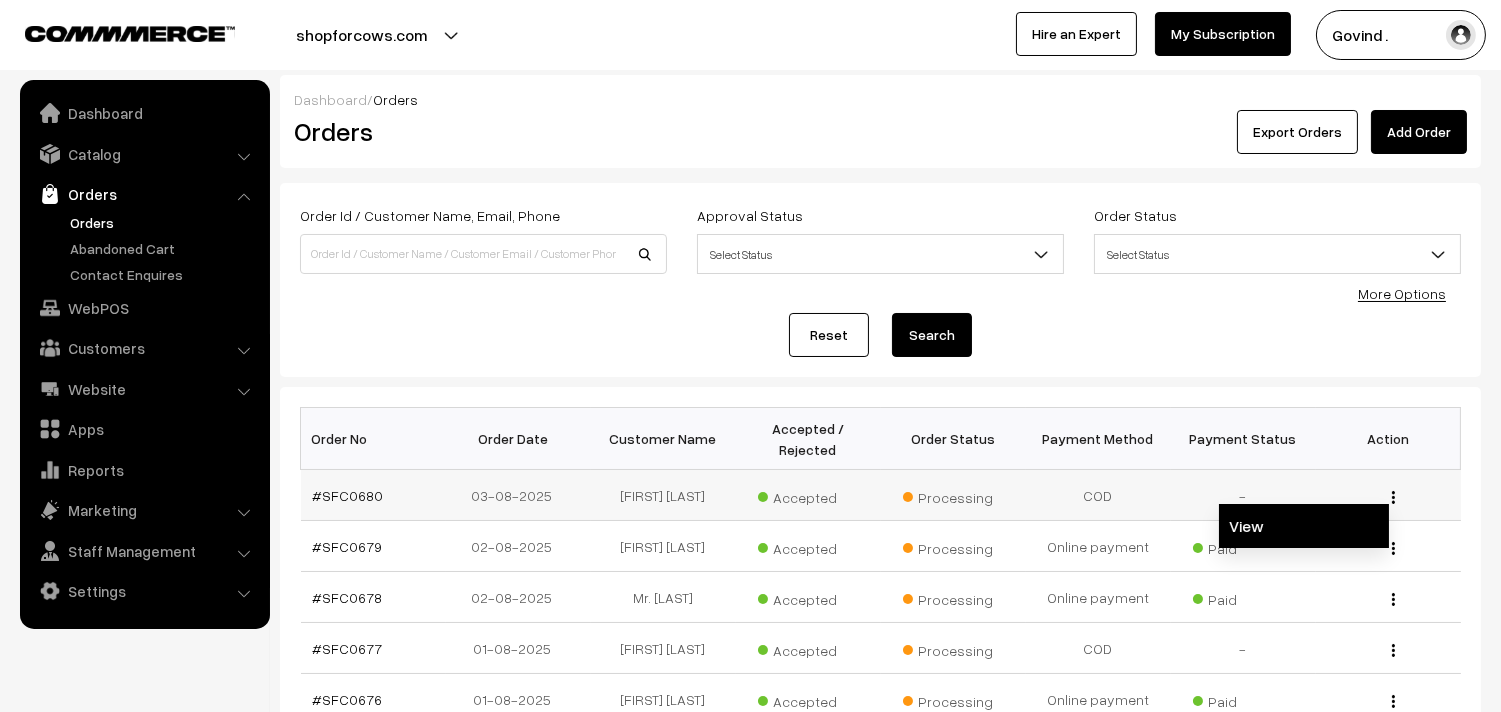 click on "View" at bounding box center (1304, 526) 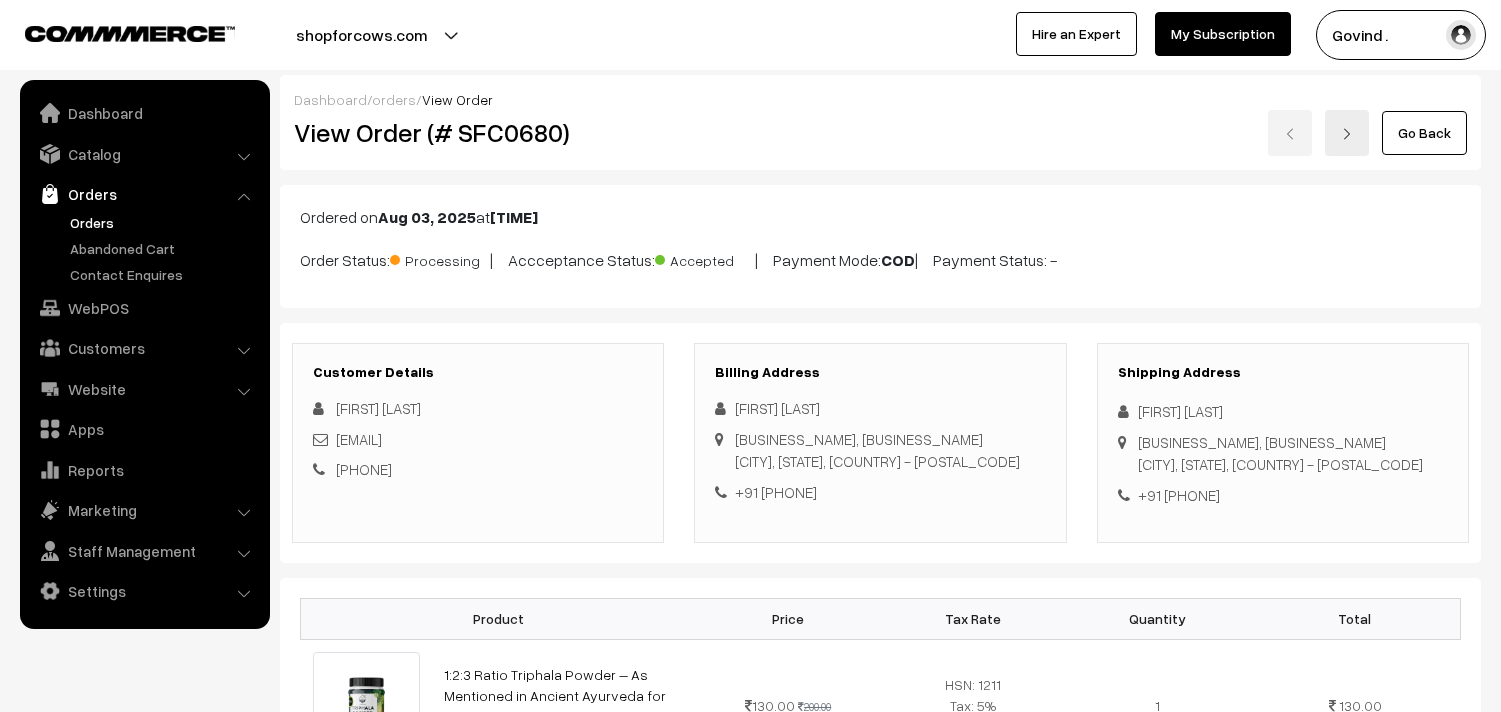 scroll, scrollTop: 0, scrollLeft: 0, axis: both 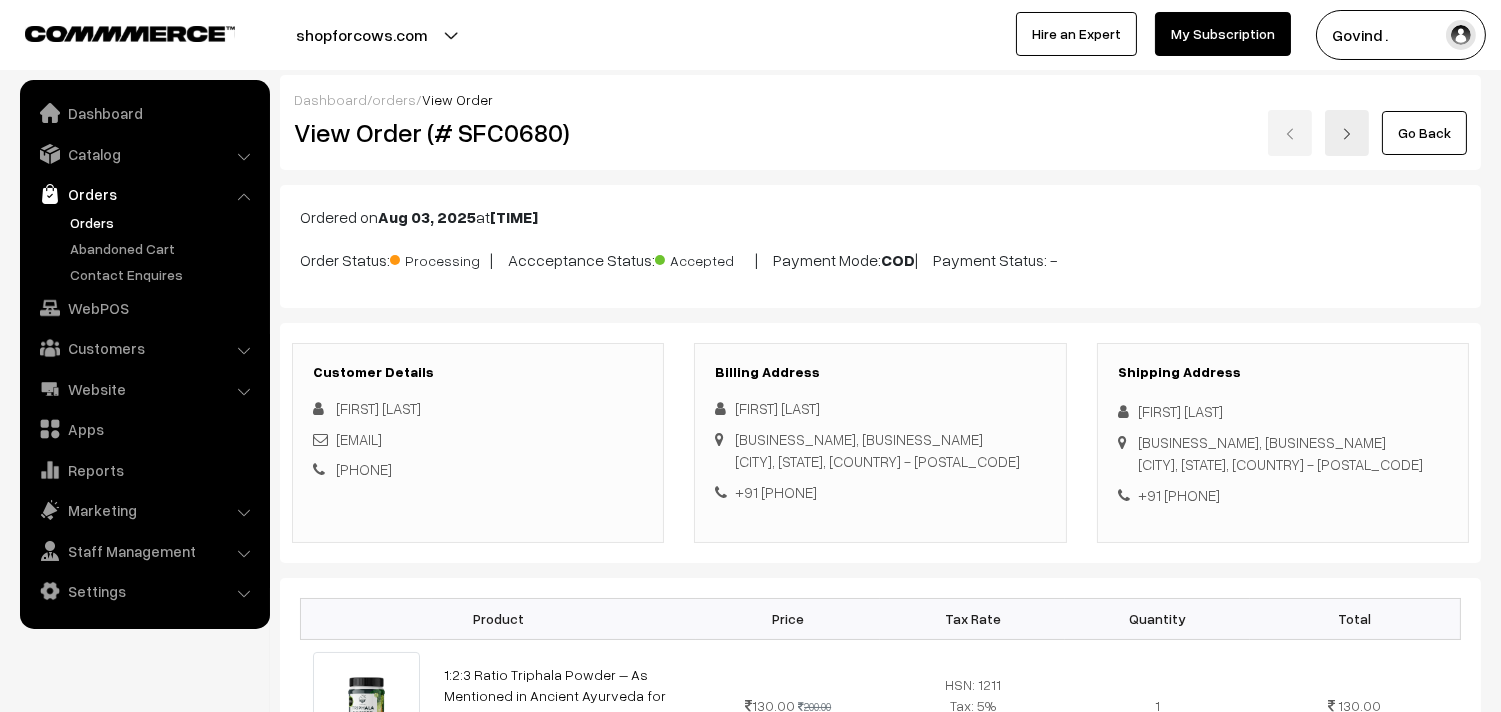 click on "Shipping Address
Prince sao
Rinky beauty parlour, Rinky beauty parlour
Dongargarh,                                 Chattisgarh,  India                                 - 491445
+91 7000554005" at bounding box center [1283, 443] 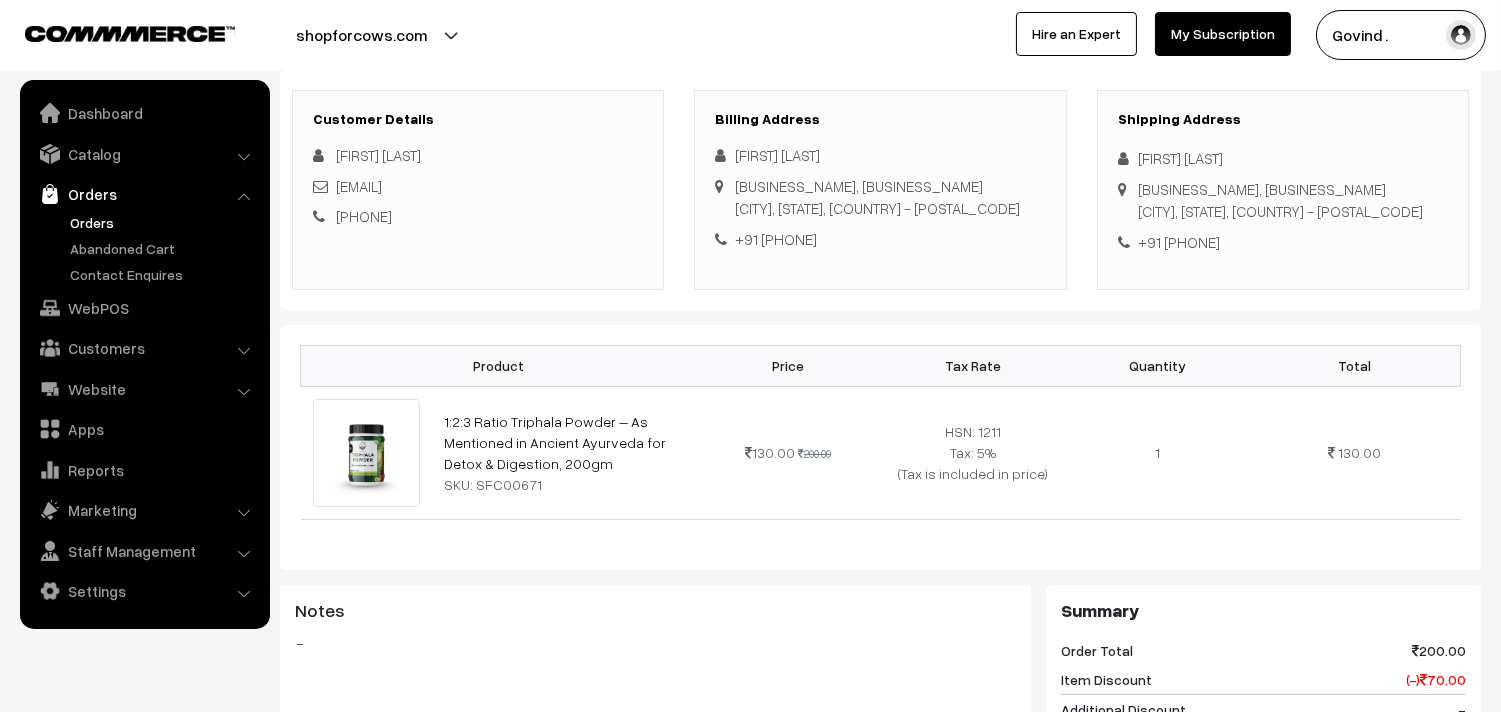 scroll, scrollTop: 194, scrollLeft: 0, axis: vertical 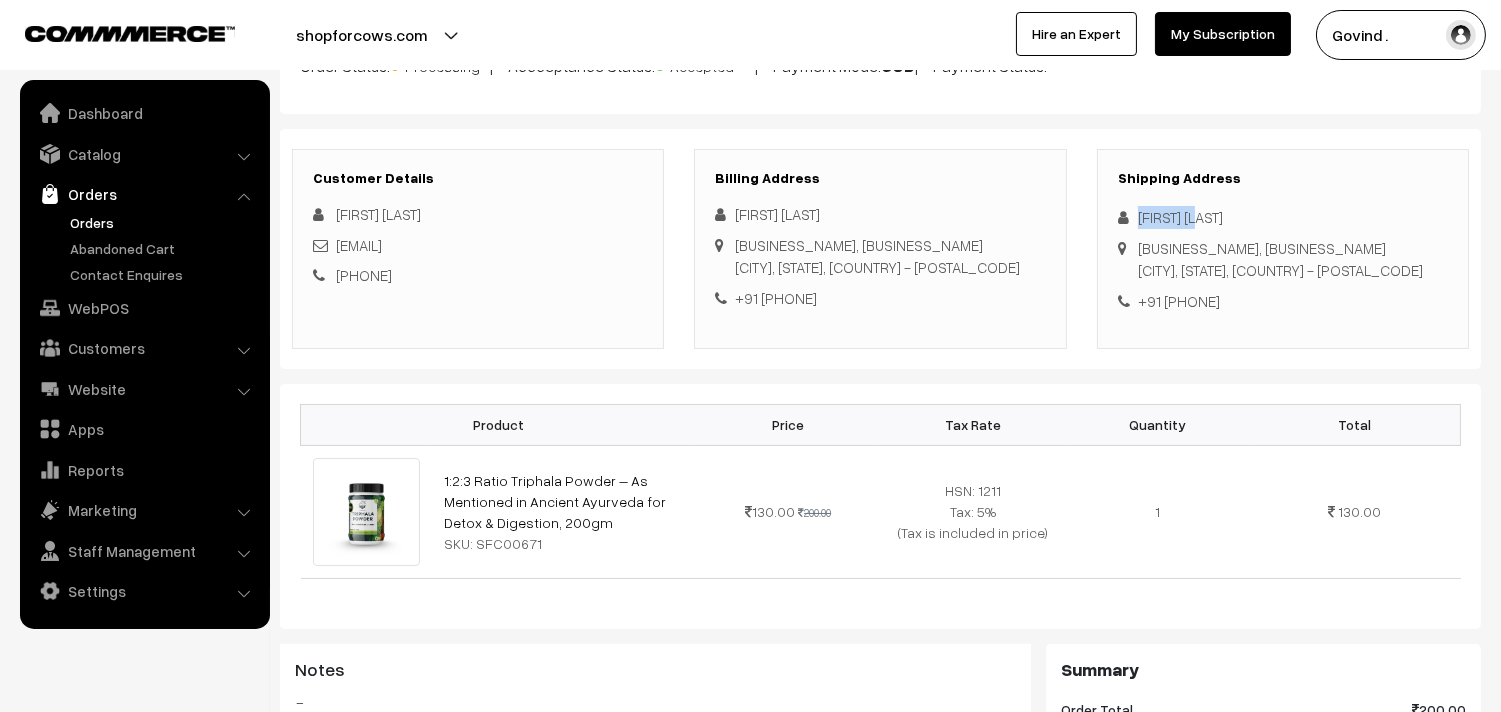 drag, startPoint x: 1137, startPoint y: 218, endPoint x: 1206, endPoint y: 216, distance: 69.02898 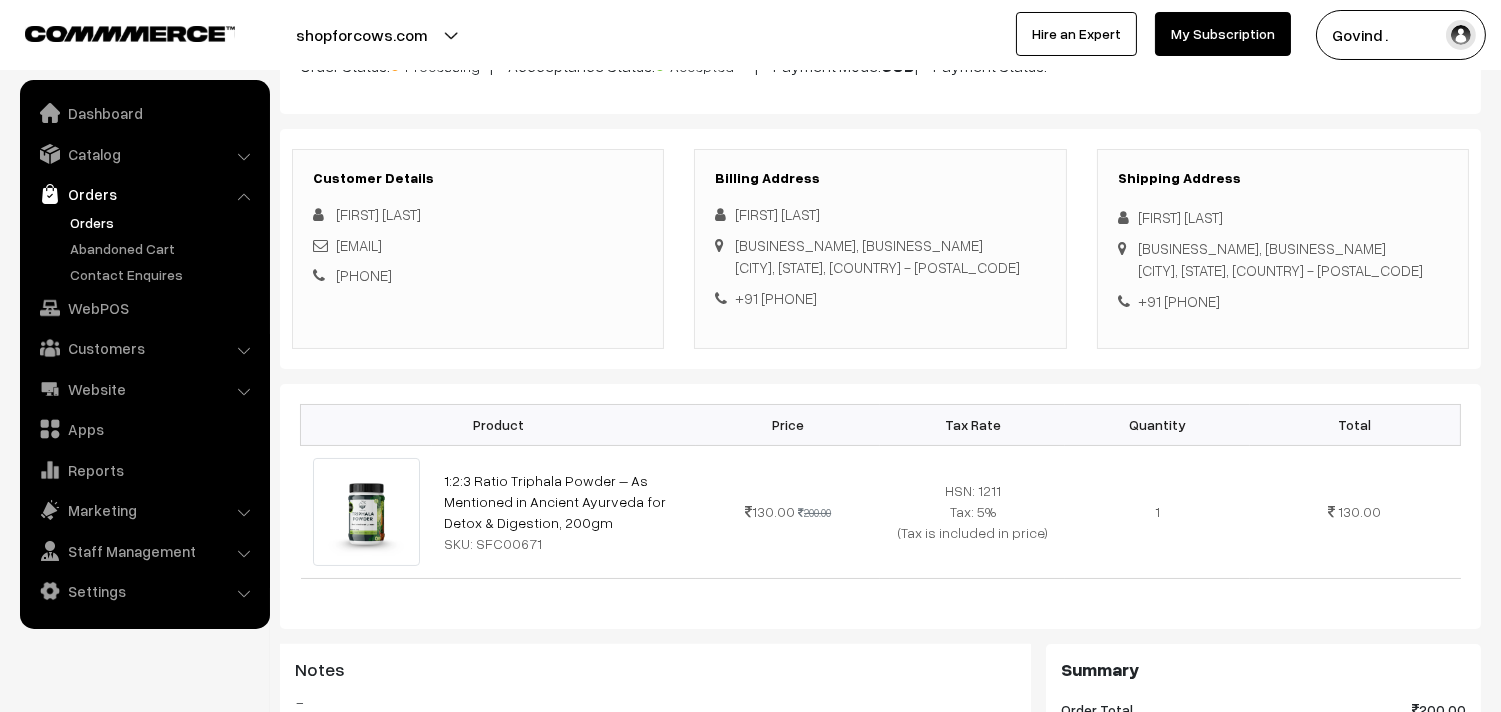 click on "+91 7000554005" at bounding box center (1283, 301) 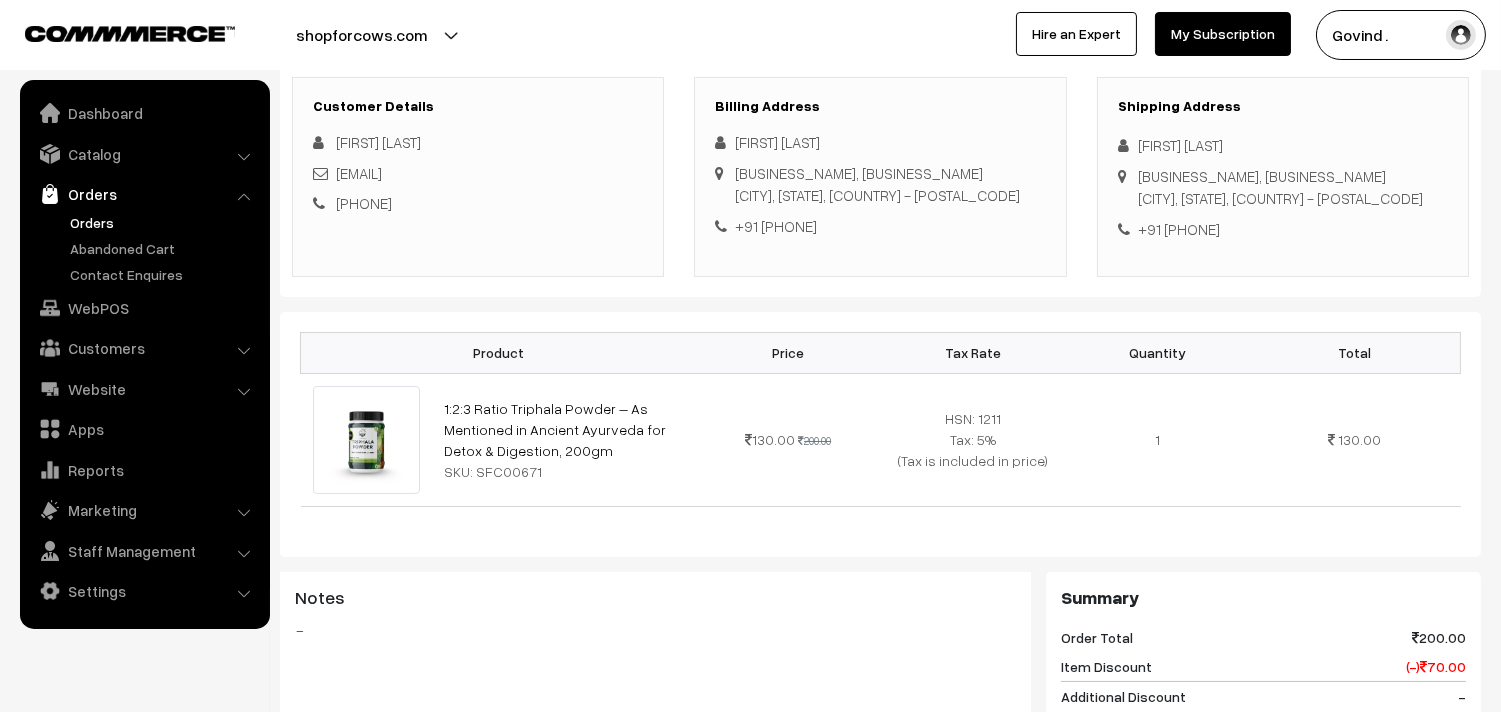 scroll, scrollTop: 305, scrollLeft: 0, axis: vertical 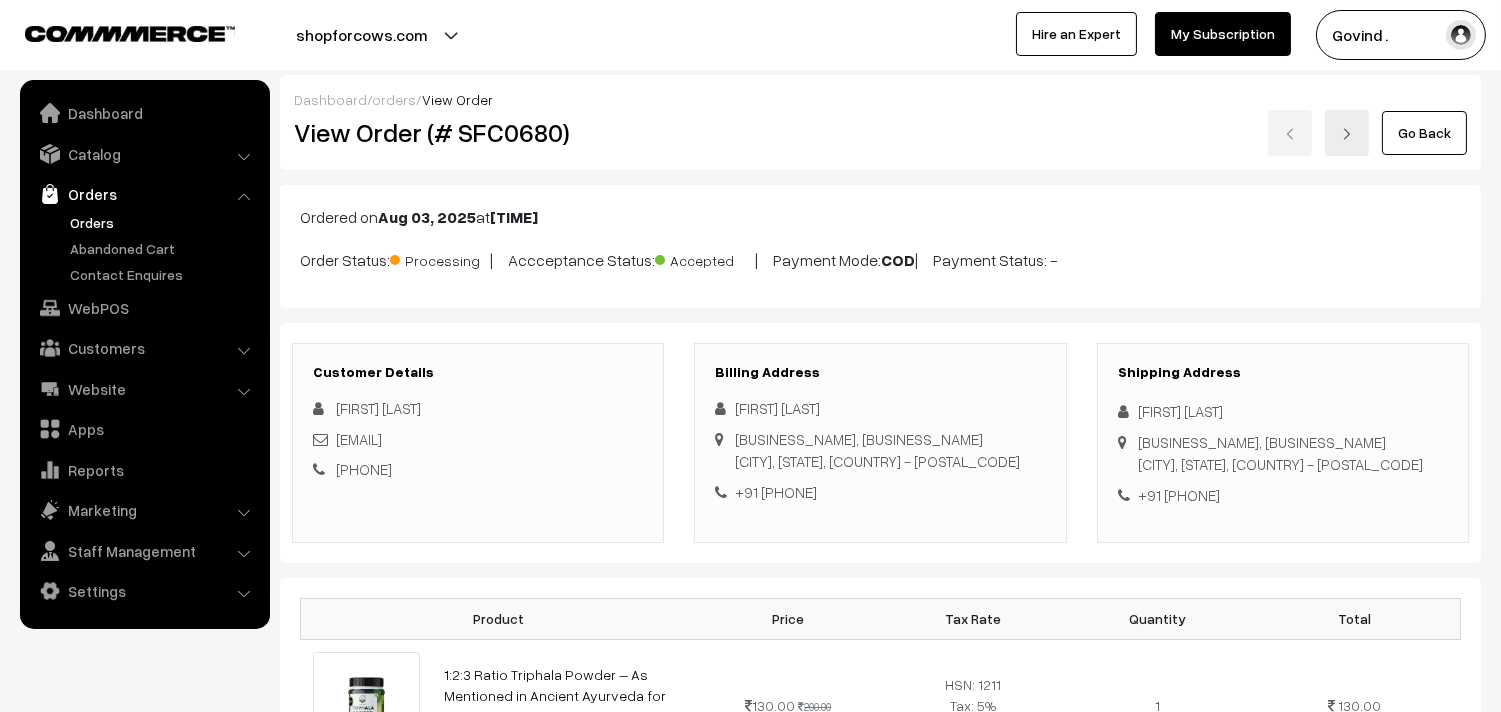 click on "Go Back" at bounding box center [1424, 133] 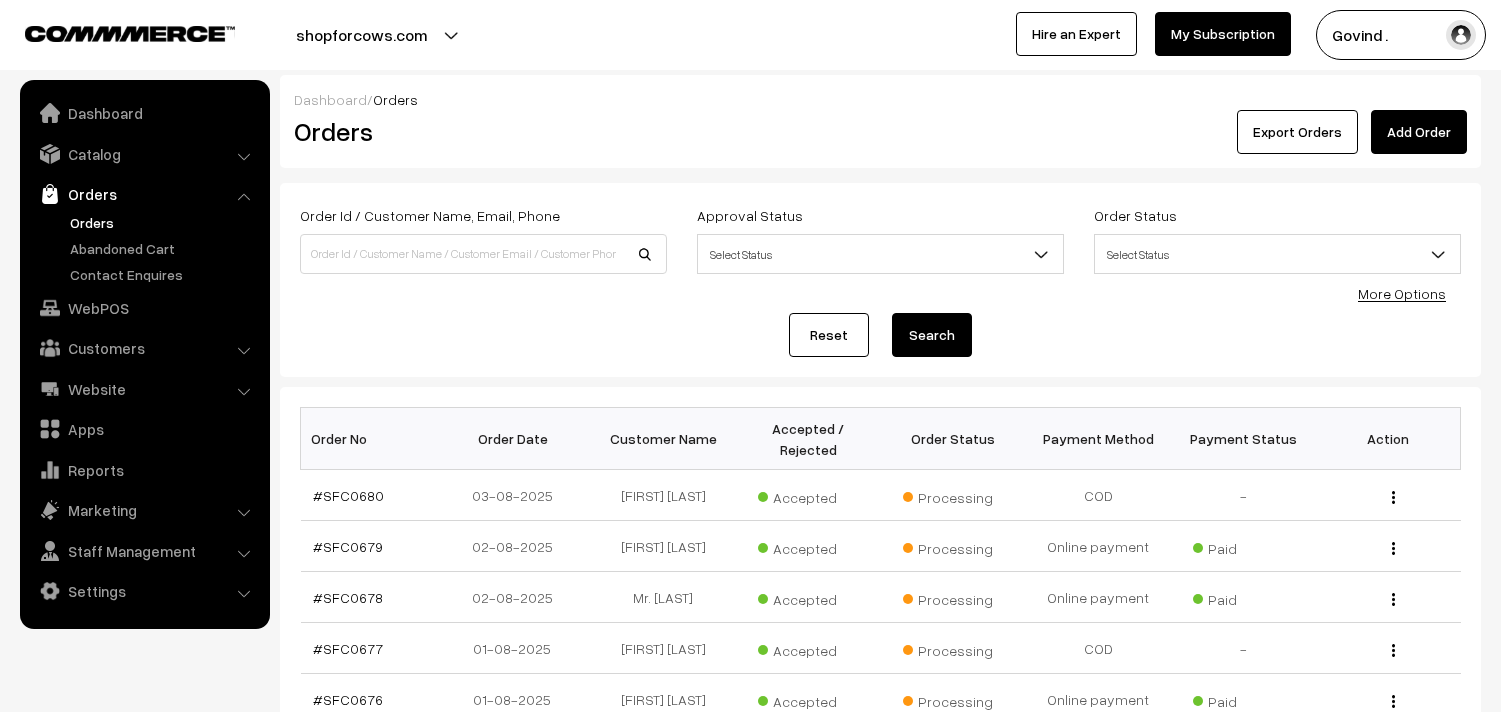 scroll, scrollTop: 0, scrollLeft: 0, axis: both 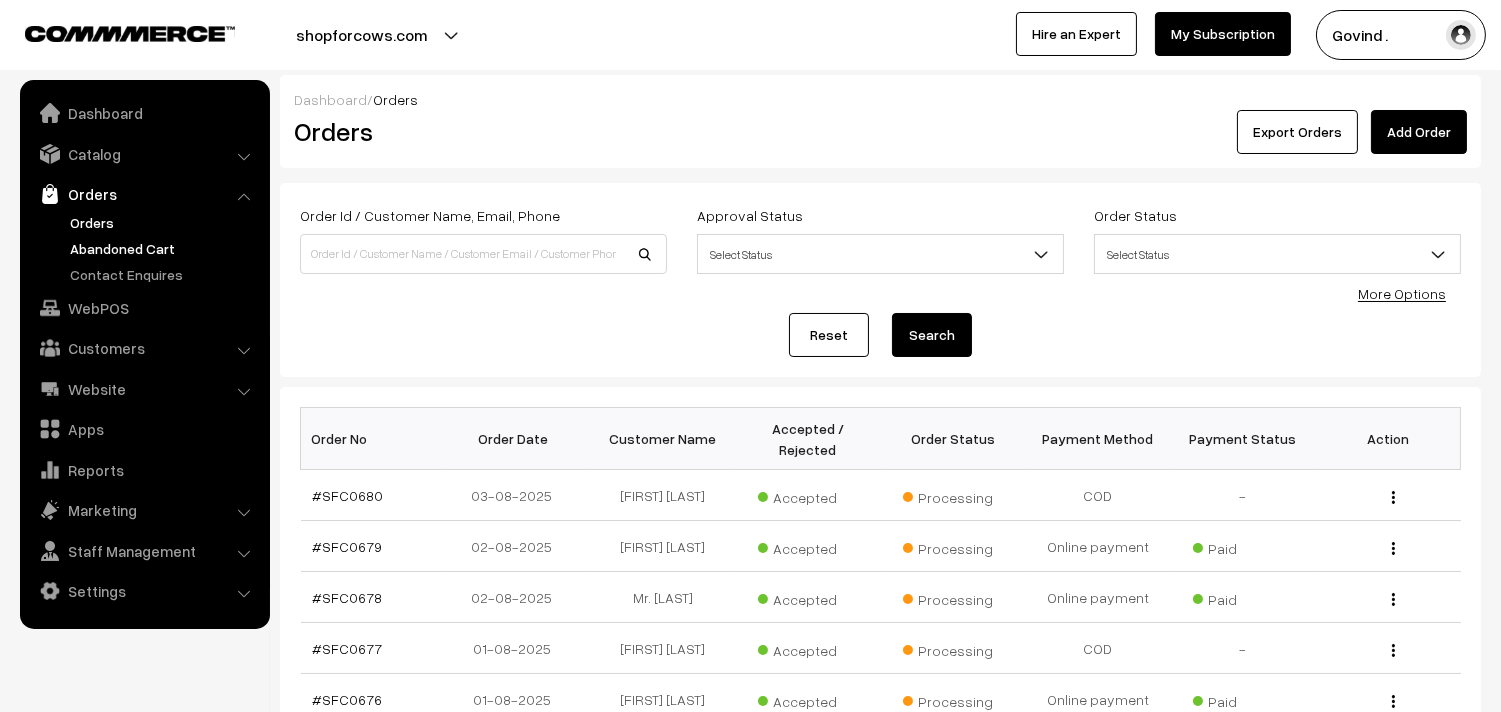 click on "Abandoned Cart" at bounding box center [164, 248] 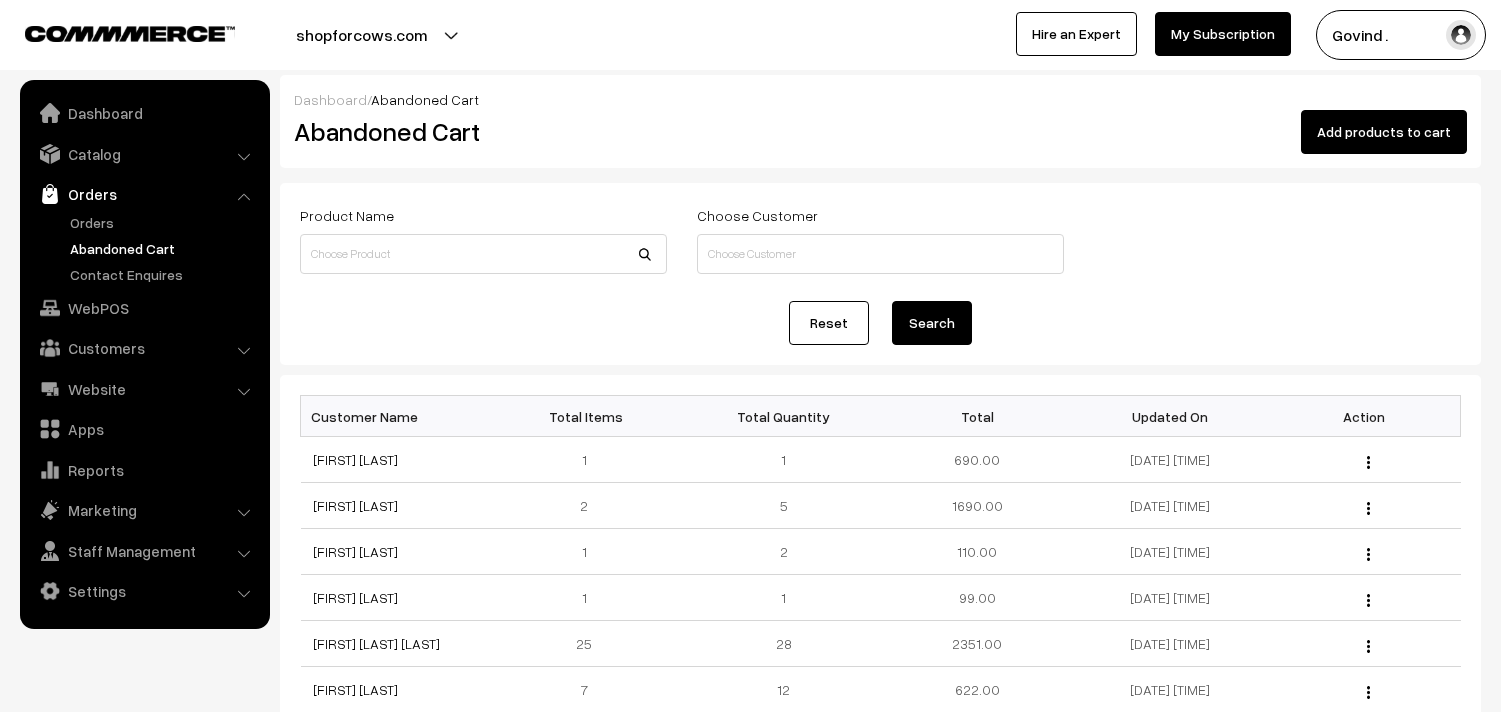 scroll, scrollTop: 0, scrollLeft: 0, axis: both 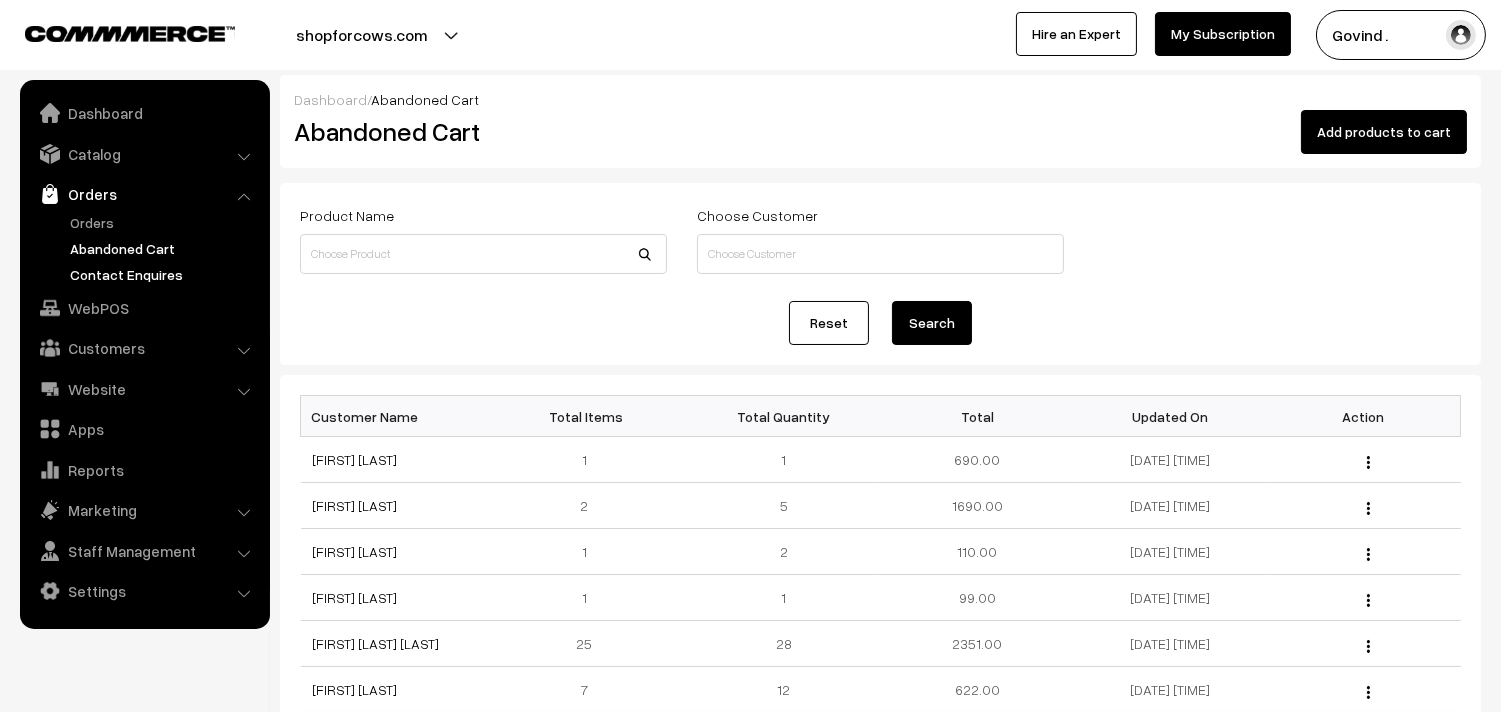 click on "Contact Enquires" at bounding box center [164, 274] 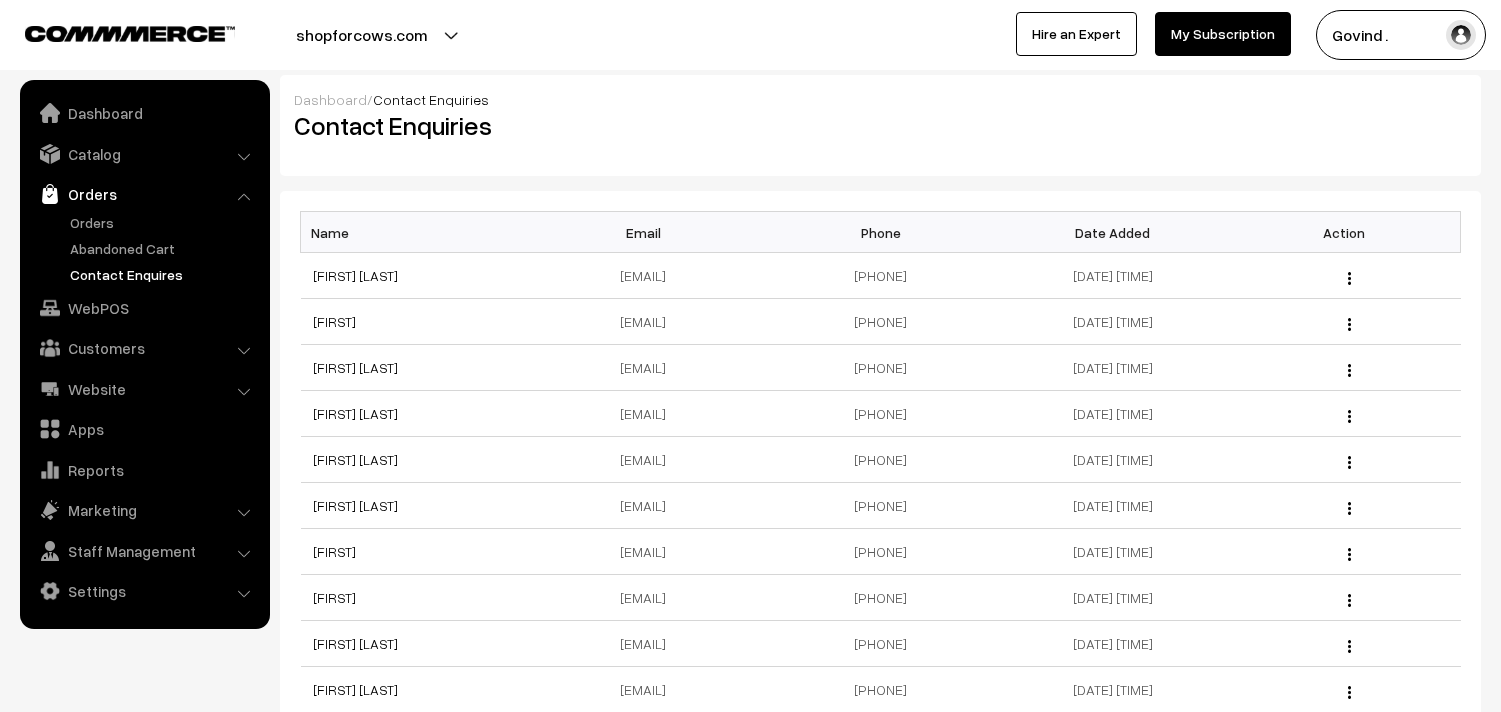 scroll, scrollTop: 0, scrollLeft: 0, axis: both 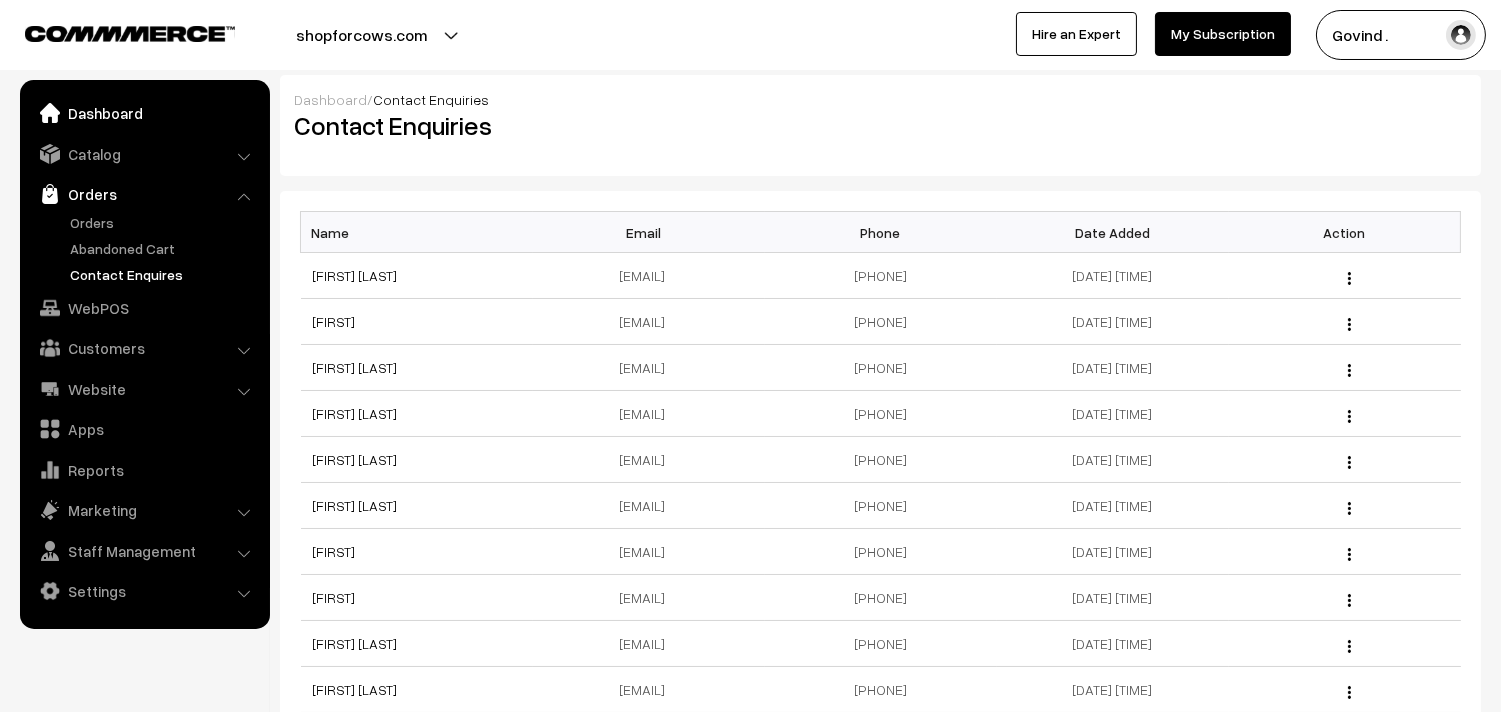 click on "Dashboard" at bounding box center (144, 113) 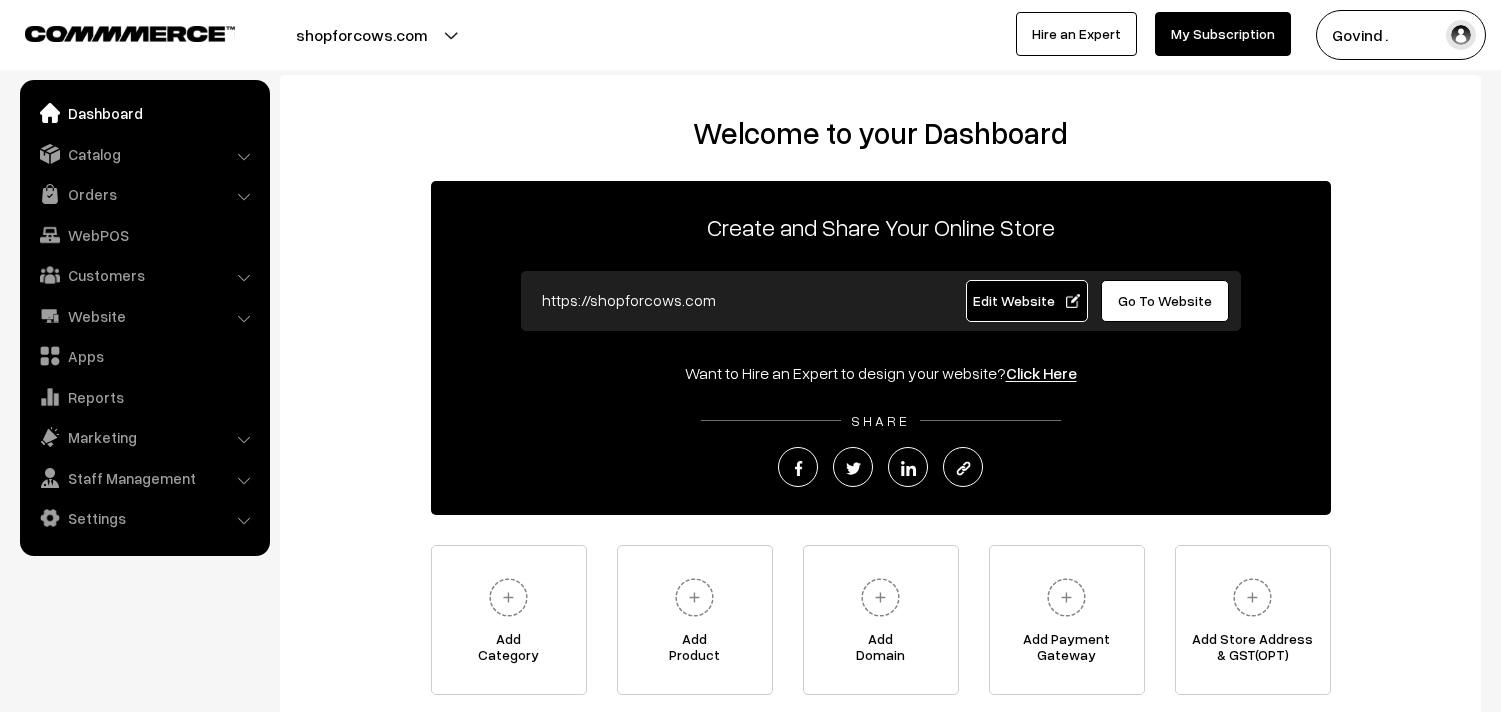 scroll, scrollTop: 0, scrollLeft: 0, axis: both 